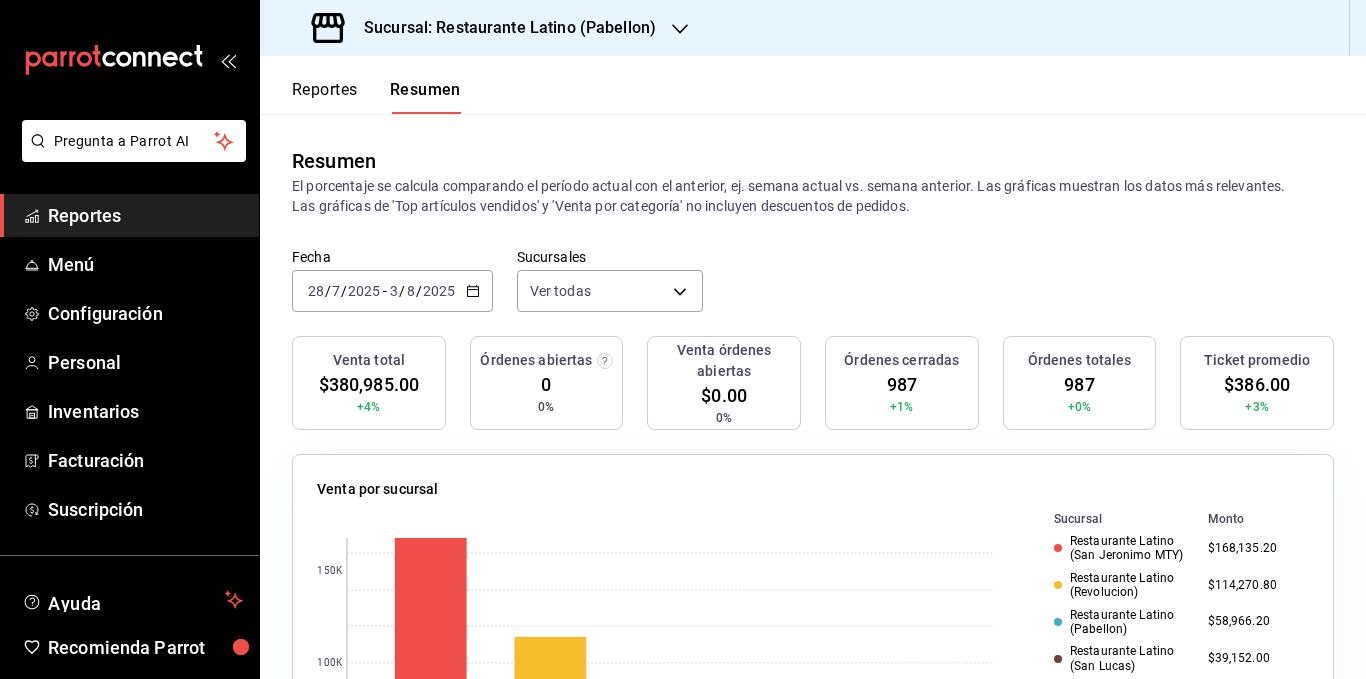 scroll, scrollTop: 0, scrollLeft: 0, axis: both 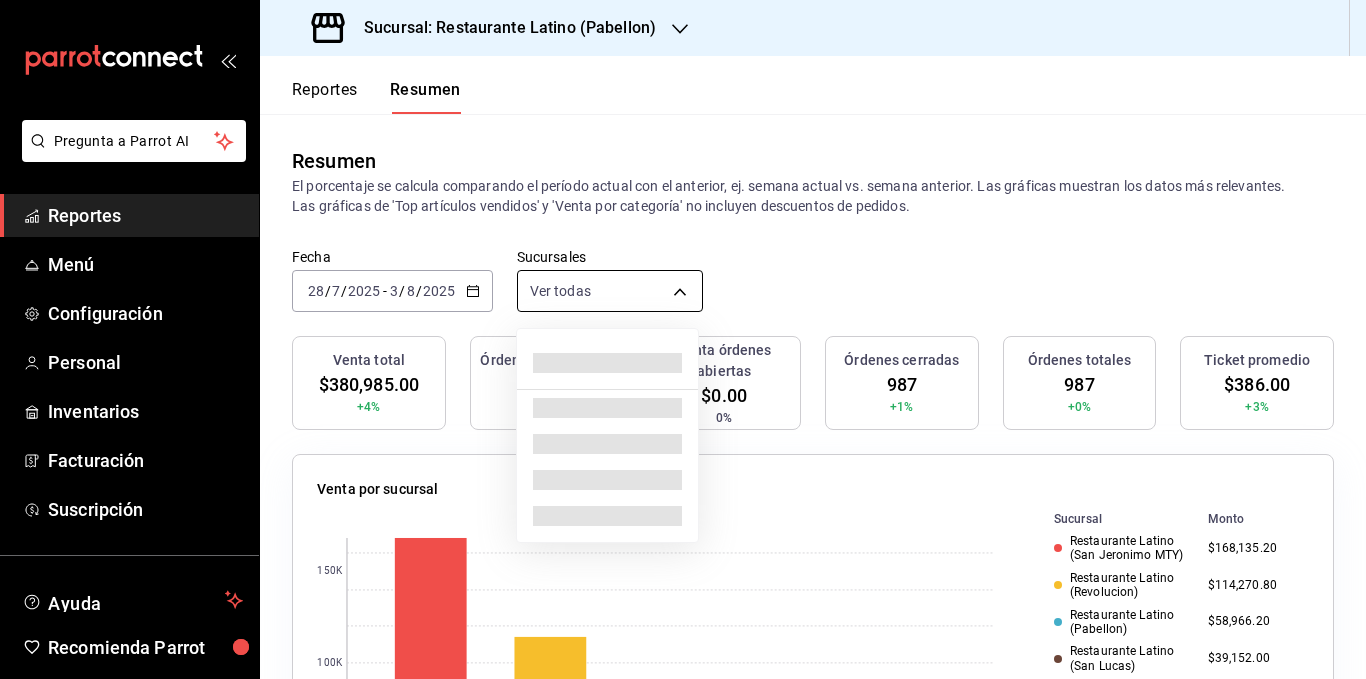 click on "Pregunta a Parrot AI Reportes   Menú   Configuración   Personal   Inventarios   Facturación   Suscripción   Ayuda Recomienda Parrot   [PERSON]   Sugerir nueva función   Sucursal: Restaurante Latino ([CITY]) Reportes Resumen Resumen El porcentaje se calcula comparando el período actual con el anterior, ej. semana actual vs. semana anterior. Las gráficas muestran los datos más relevantes.  Las gráficas de 'Top artículos vendidos' y 'Venta por categoría' no incluyen descuentos de pedidos. Fecha 2025-07-28 28 / 7 / 2025 - 2025-08-03 3 / 8 / 2025 Sucursales Ver todas [object Object],[object Object],[object Object],[object Object],[object Object] Venta total $380,985.00 +4% Órdenes abiertas 0 0% Venta órdenes abiertas $0.00 0% Órdenes cerradas 987 +1% Órdenes totales 987 +0% Ticket promedio $386.00 +3% Venta por sucursal 0 50K 100K 150K Sucursal Monto Restaurante Latino ([CITY]) $168,135.20 Restaurante Latino ([CITY]) $114,270.80 Restaurante Latino ([CITY]) $58,966.20 0 50K" at bounding box center (683, 339) 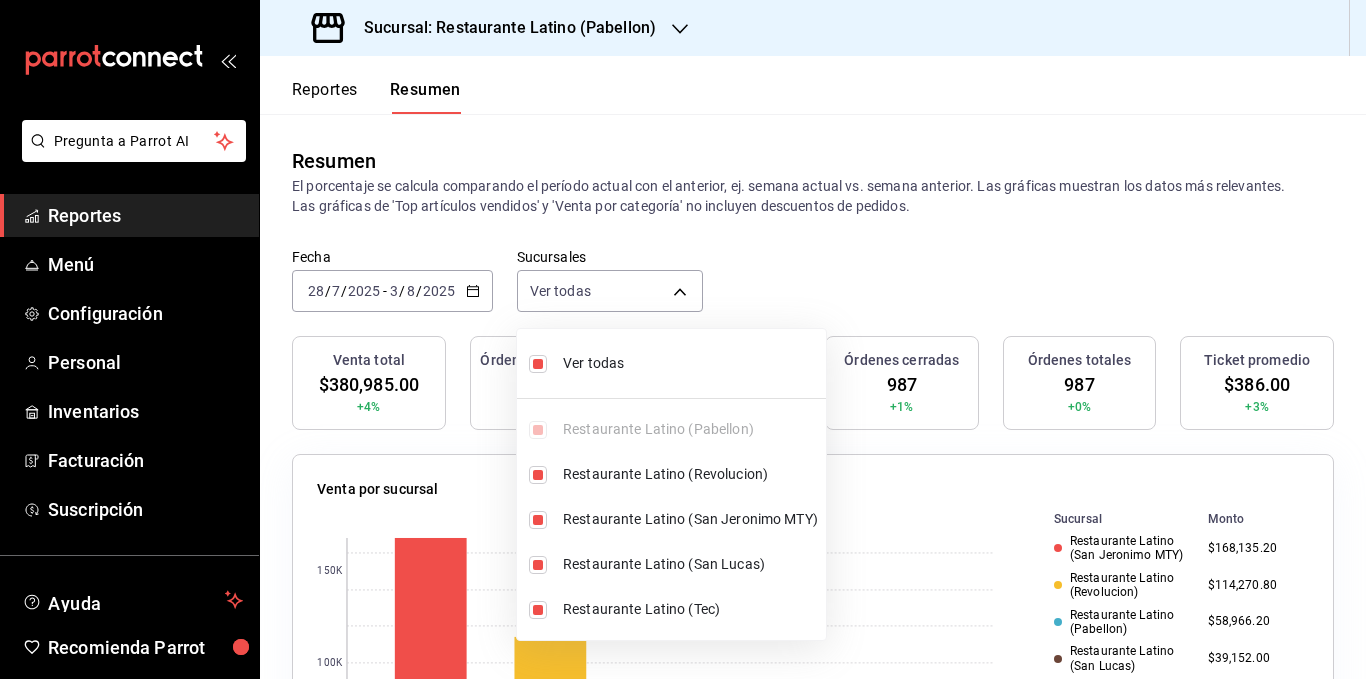 click on "Ver todas" at bounding box center [690, 363] 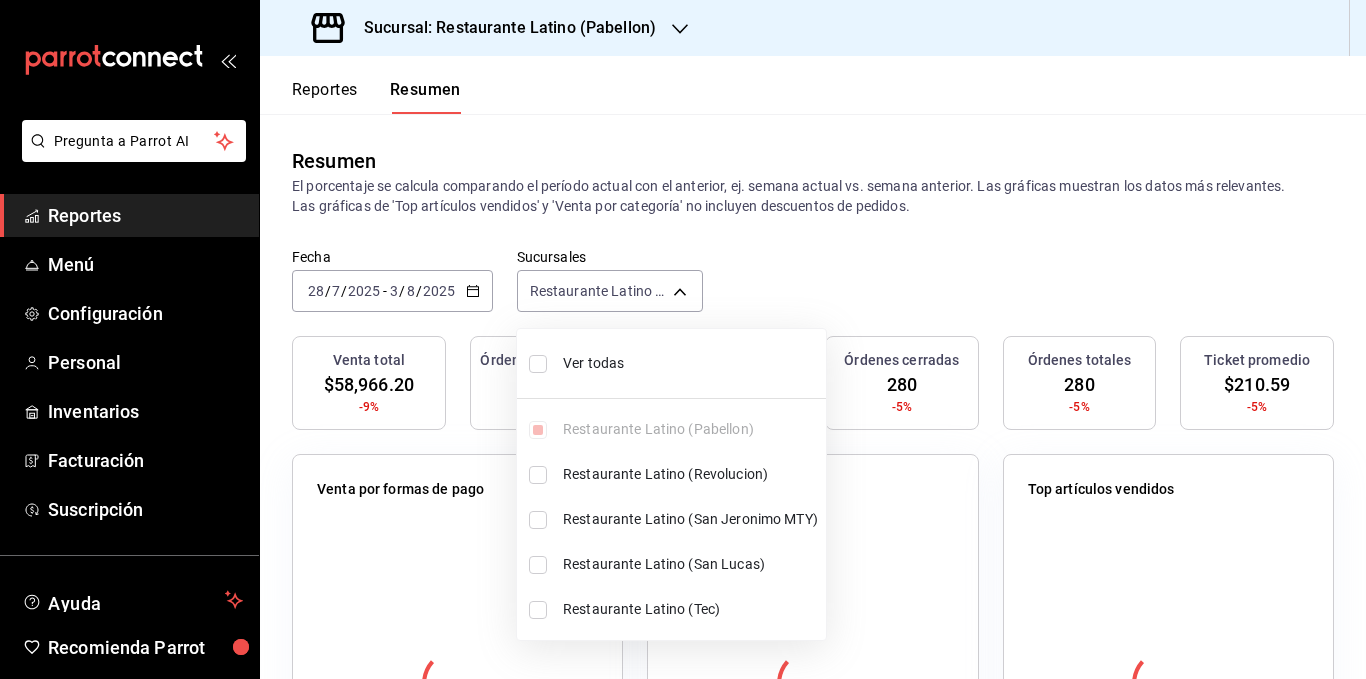 click on "Ver todas" at bounding box center [690, 363] 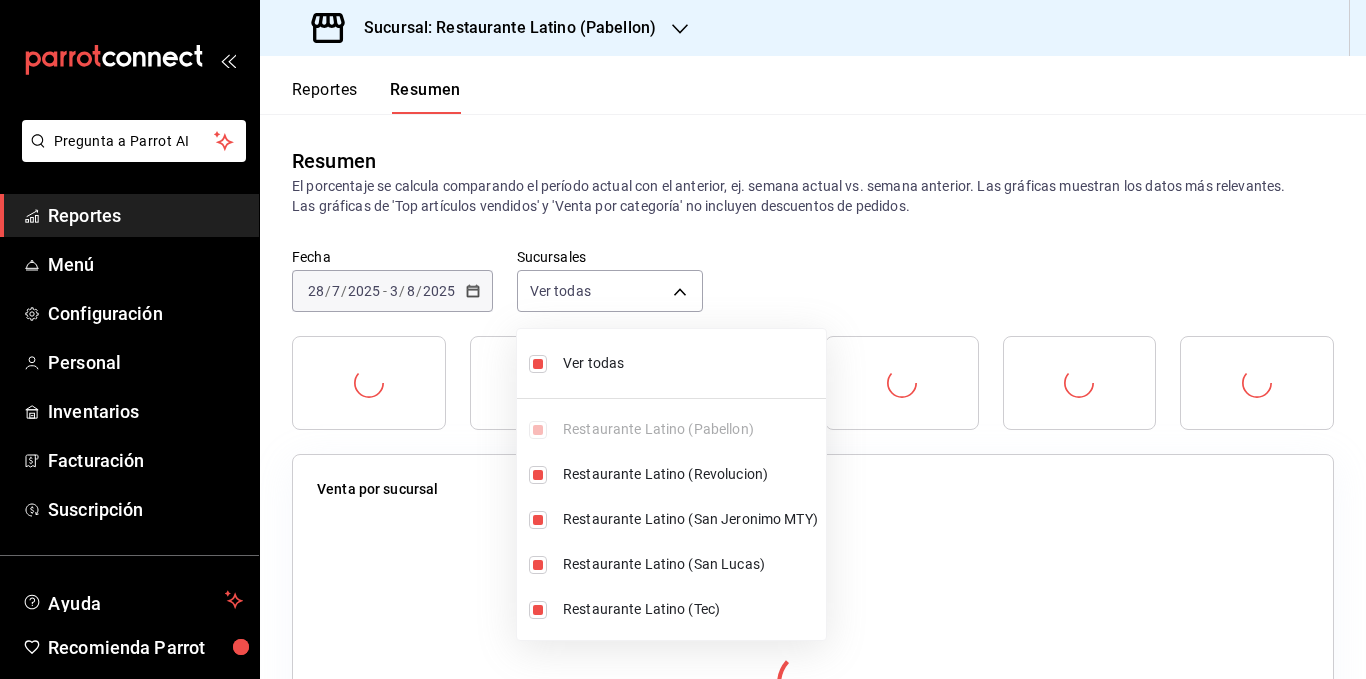 type on "[object Object],[object Object],[object Object],[object Object],[object Object]" 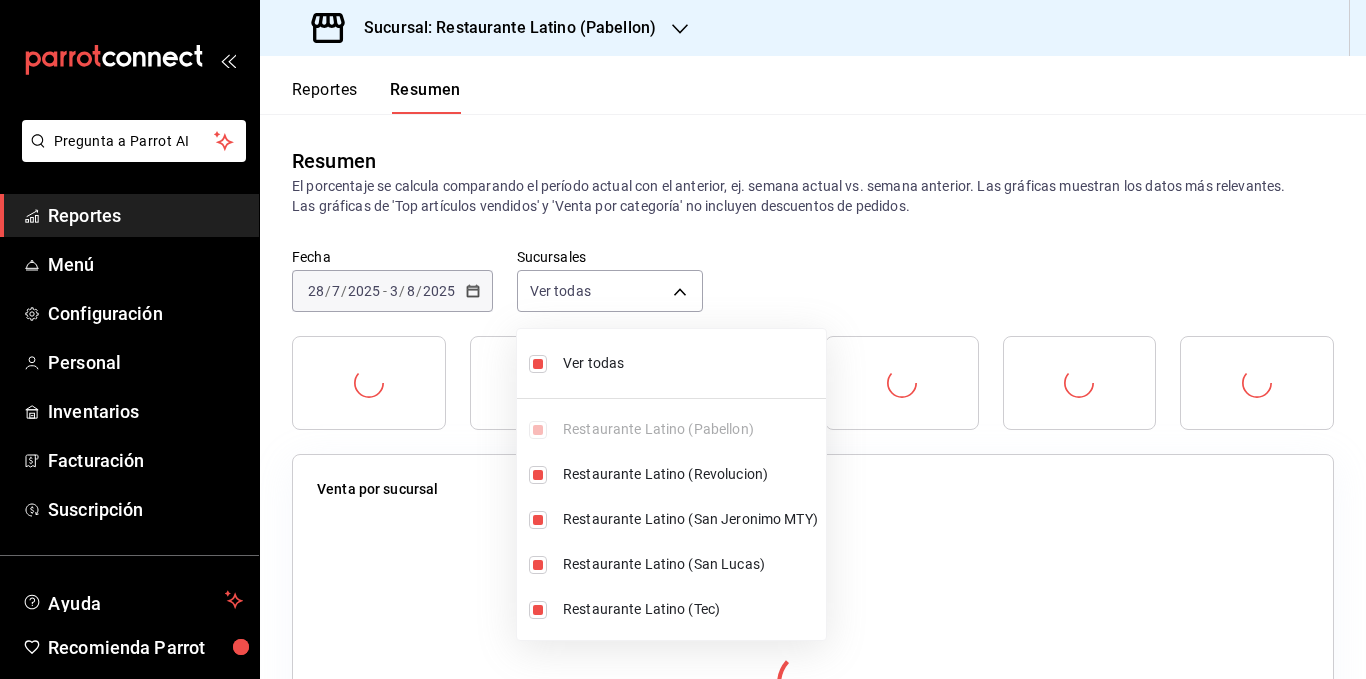 checkbox on "true" 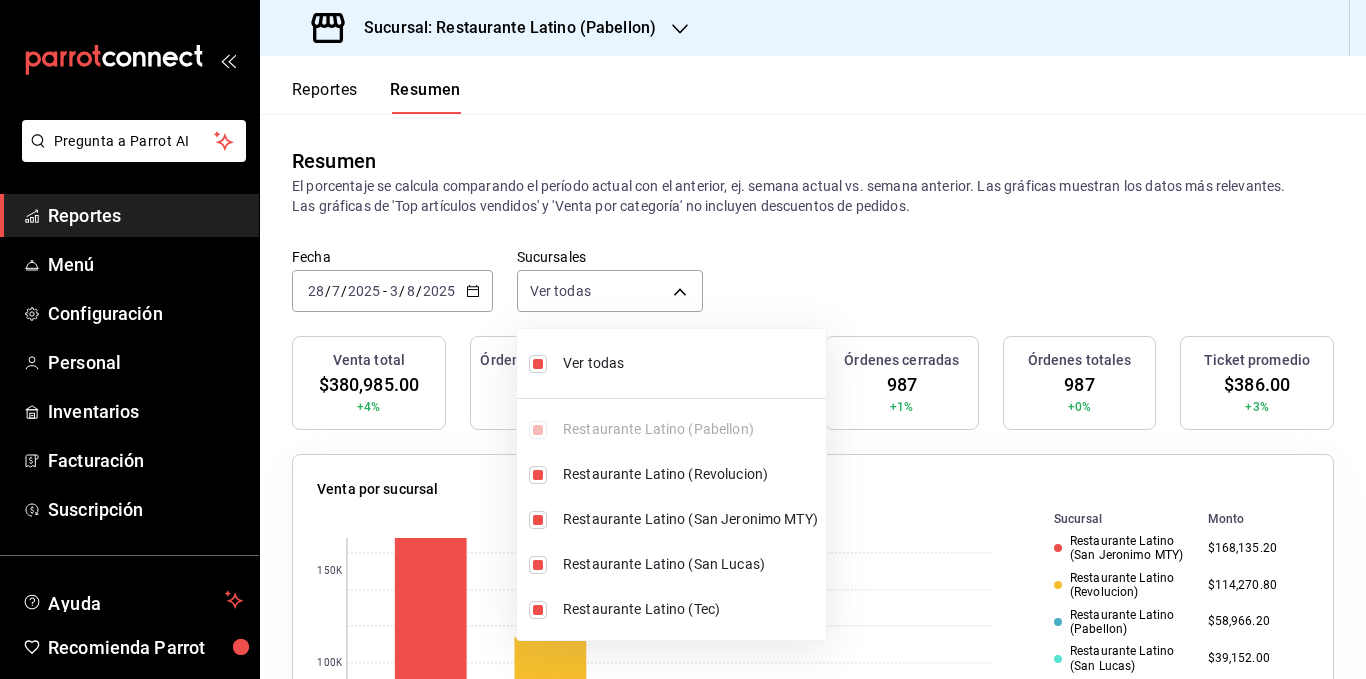 click at bounding box center (683, 339) 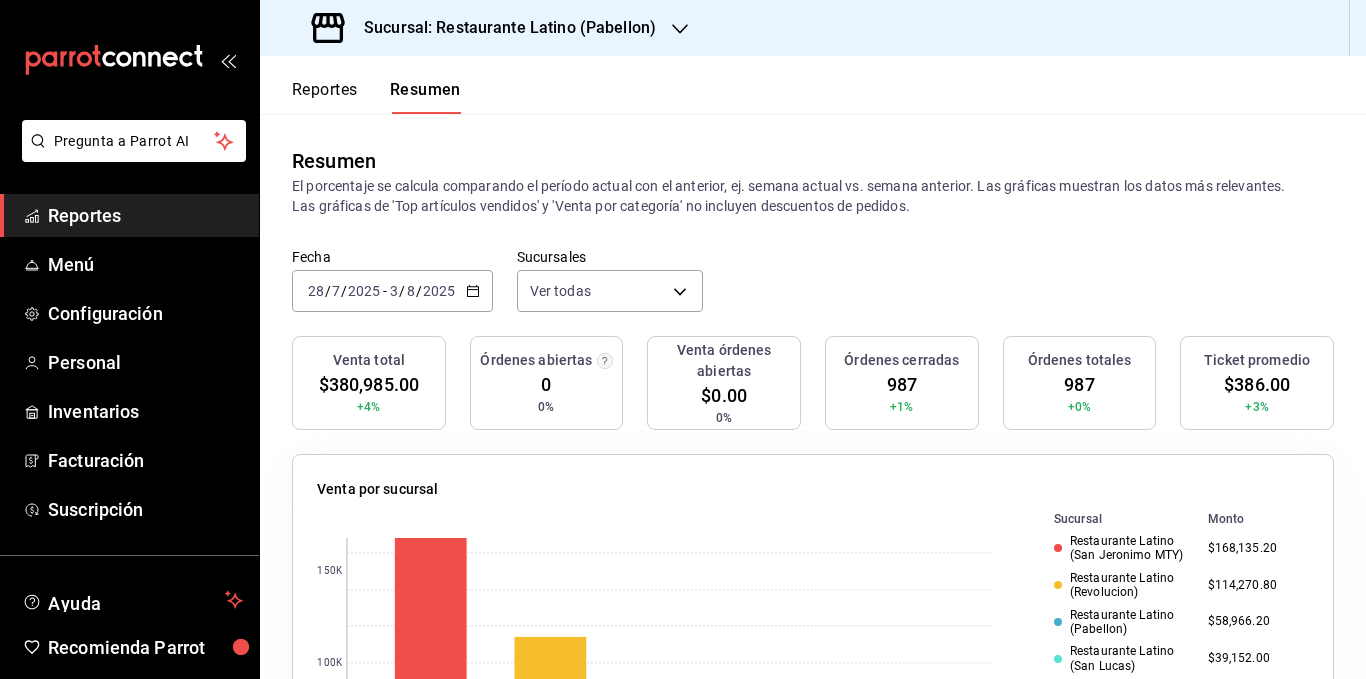 click 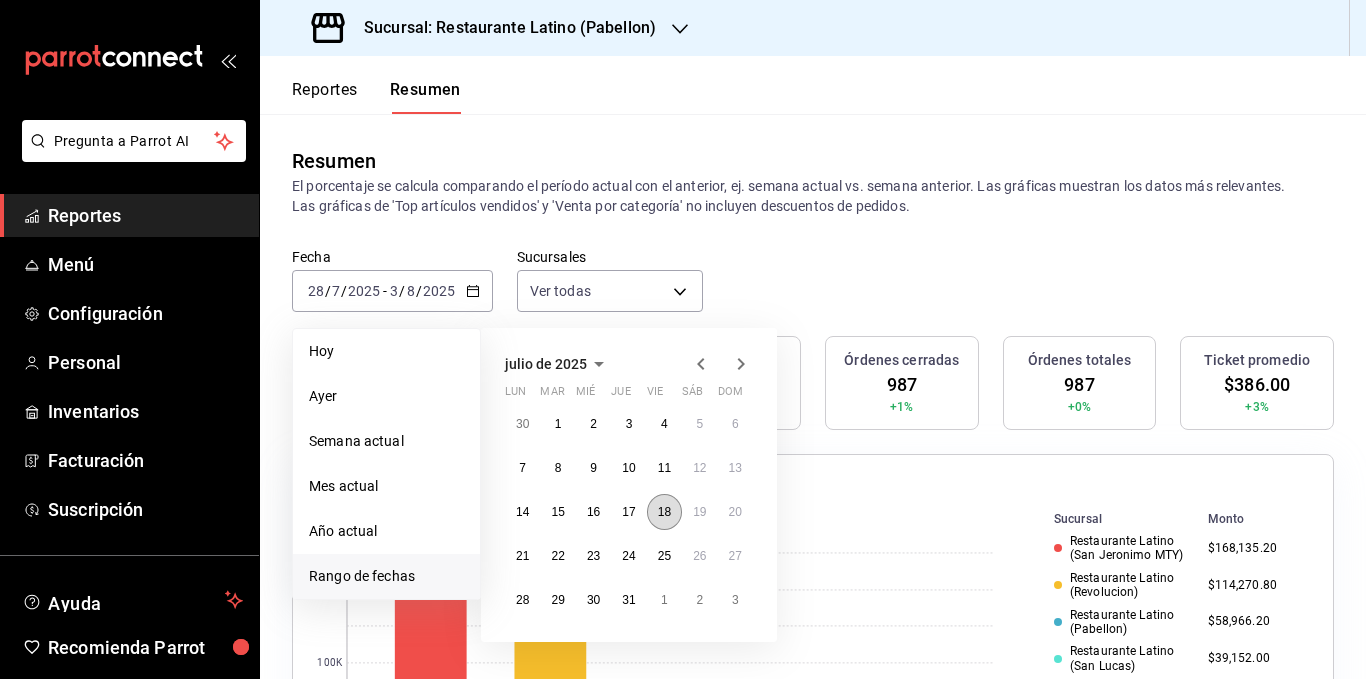 scroll, scrollTop: 100, scrollLeft: 0, axis: vertical 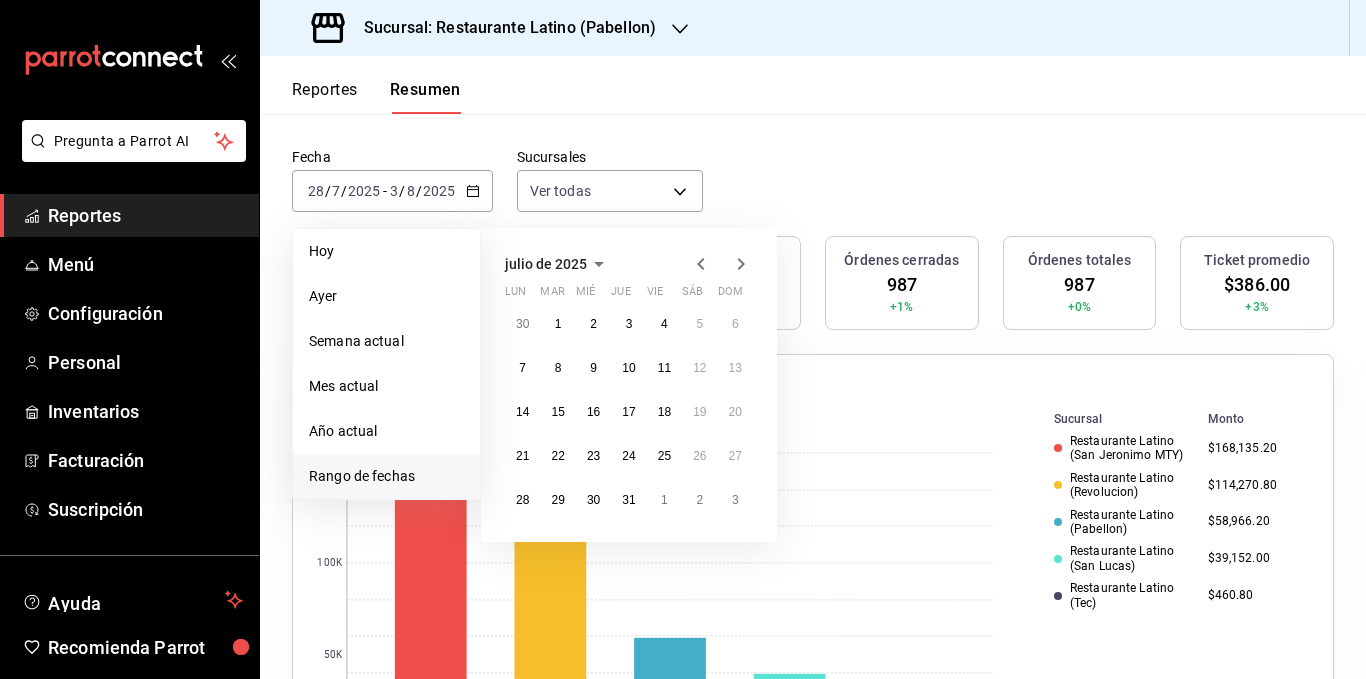 click 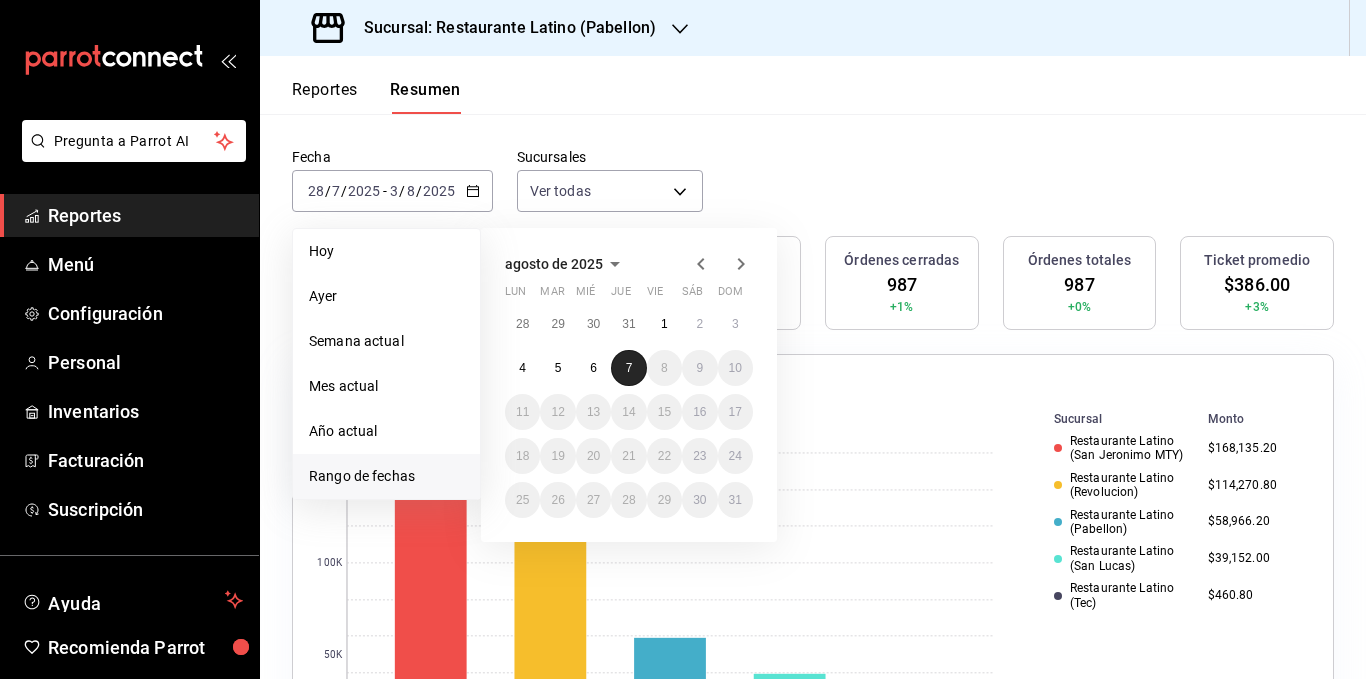 click on "7" at bounding box center [628, 368] 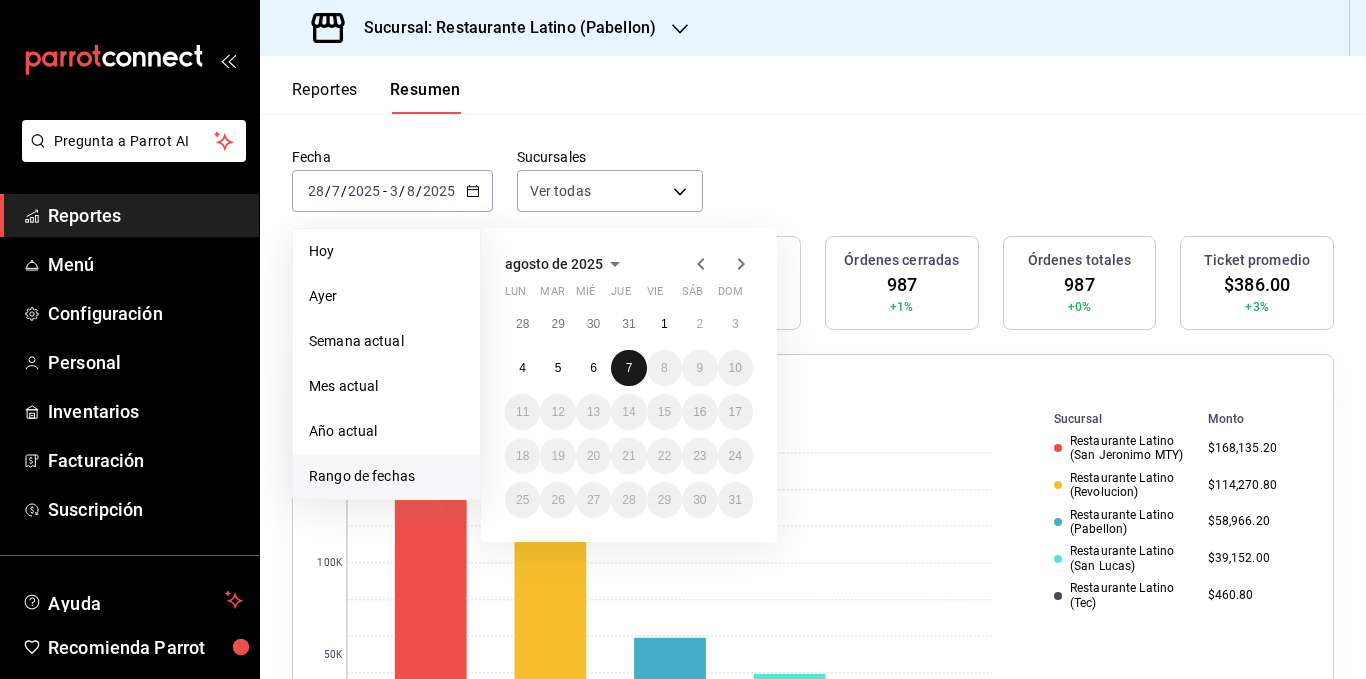 click on "7" at bounding box center [629, 368] 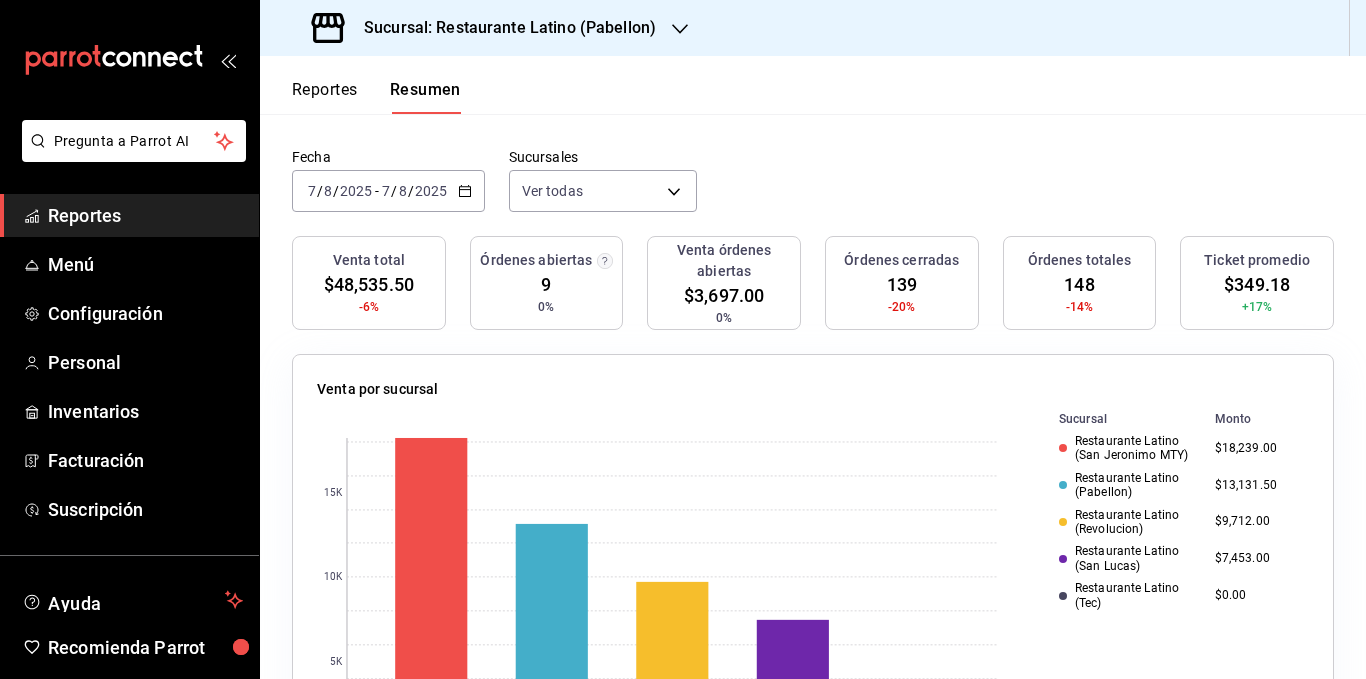 click on "El porcentaje se calcula comparando el período actual con el anterior, ej. semana actual vs. semana anterior. Las gráficas muestran los datos más relevantes.  Las gráficas de 'Top artículos vendidos' y 'Venta por categoría' no incluyen descuentos de pedidos." at bounding box center (813, 96) 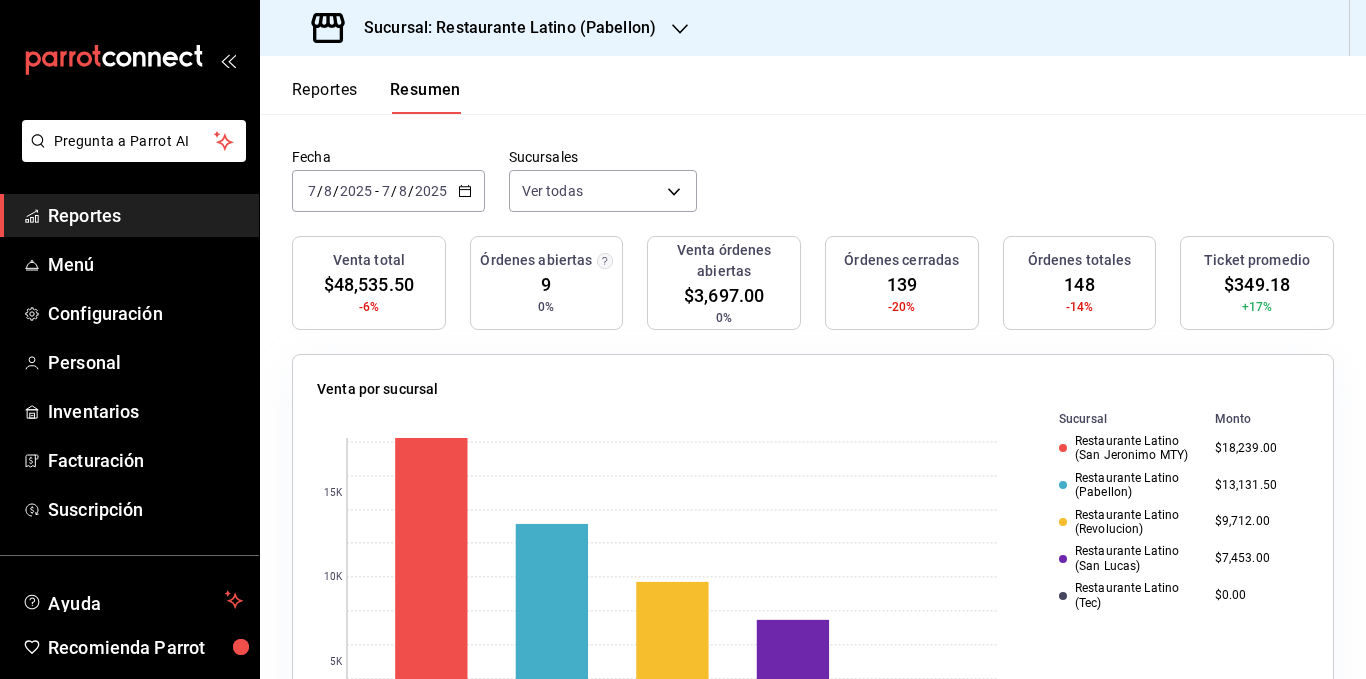 click on "Resumen El porcentaje se calcula comparando el período actual con el anterior, ej. semana actual vs. semana anterior. Las gráficas muestran los datos más relevantes.  Las gráficas de 'Top artículos vendidos' y 'Venta por categoría' no incluyen descuentos de pedidos." at bounding box center [813, 81] 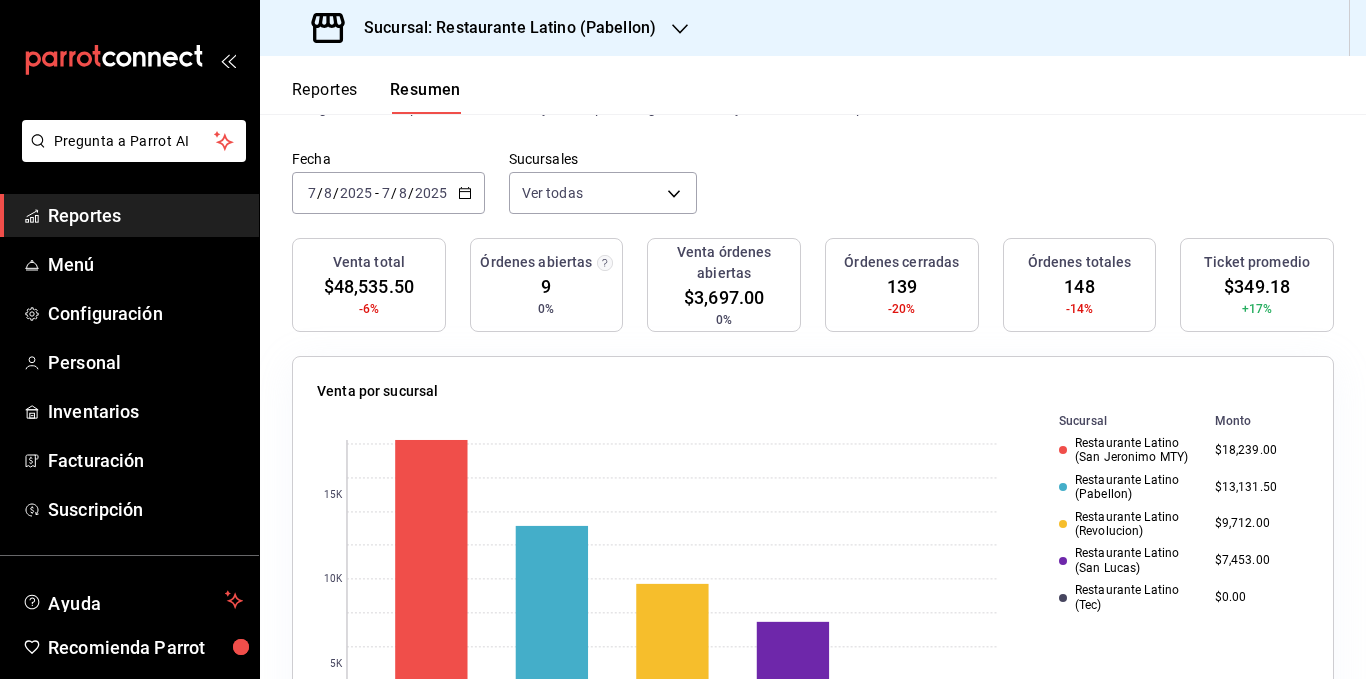 scroll, scrollTop: 0, scrollLeft: 0, axis: both 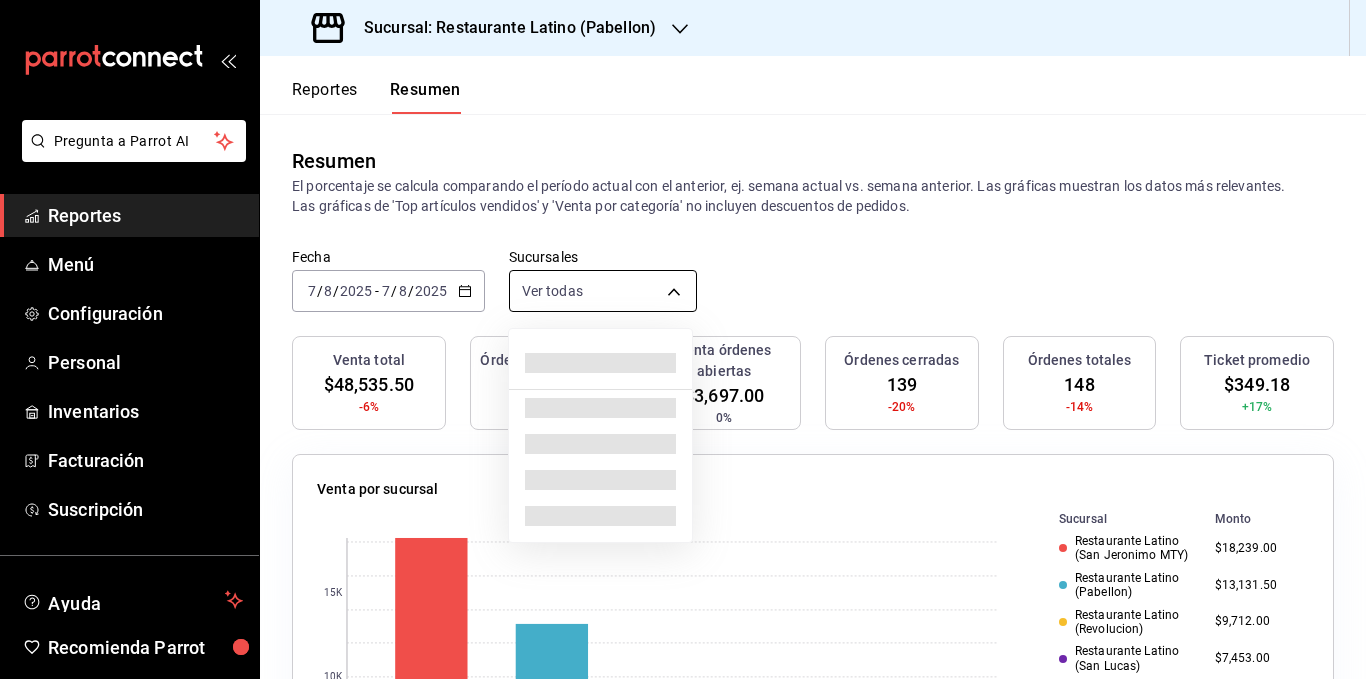 click on "Pregunta a Parrot AI Reportes   Menú   Configuración   Personal   Inventarios   Facturación   Suscripción   Ayuda Recomienda Parrot   [PERSON]   Sugerir nueva función   Sucursal: Restaurante Latino ([CITY]) Reportes Resumen Resumen El porcentaje se calcula comparando el período actual con el anterior, ej. semana actual vs. semana anterior. Las gráficas muestran los datos más relevantes.  Las gráficas de 'Top artículos vendidos' y 'Venta por categoría' no incluyen descuentos de pedidos. Fecha 2025-08-07 7 / 8 / 2025 - 2025-08-07 7 / 8 / 2025 Sucursales Ver todas [object Object],[object Object],[object Object],[object Object],[object Object] Venta total $48,535.50 -6% Órdenes abiertas 9 0% Venta órdenes abiertas $3,697.00 0% Órdenes cerradas 139 -20% Órdenes totales 148 -14% Ticket promedio $349.18 +17% Venta por sucursal 0 5K 10K 15K Sucursal Monto Restaurante Latino ([CITY]) $18,239.00 Restaurante Latino ([CITY]) $13,131.50 Restaurante Latino ([CITY]) $9,712.00 $0.00 0" at bounding box center [683, 339] 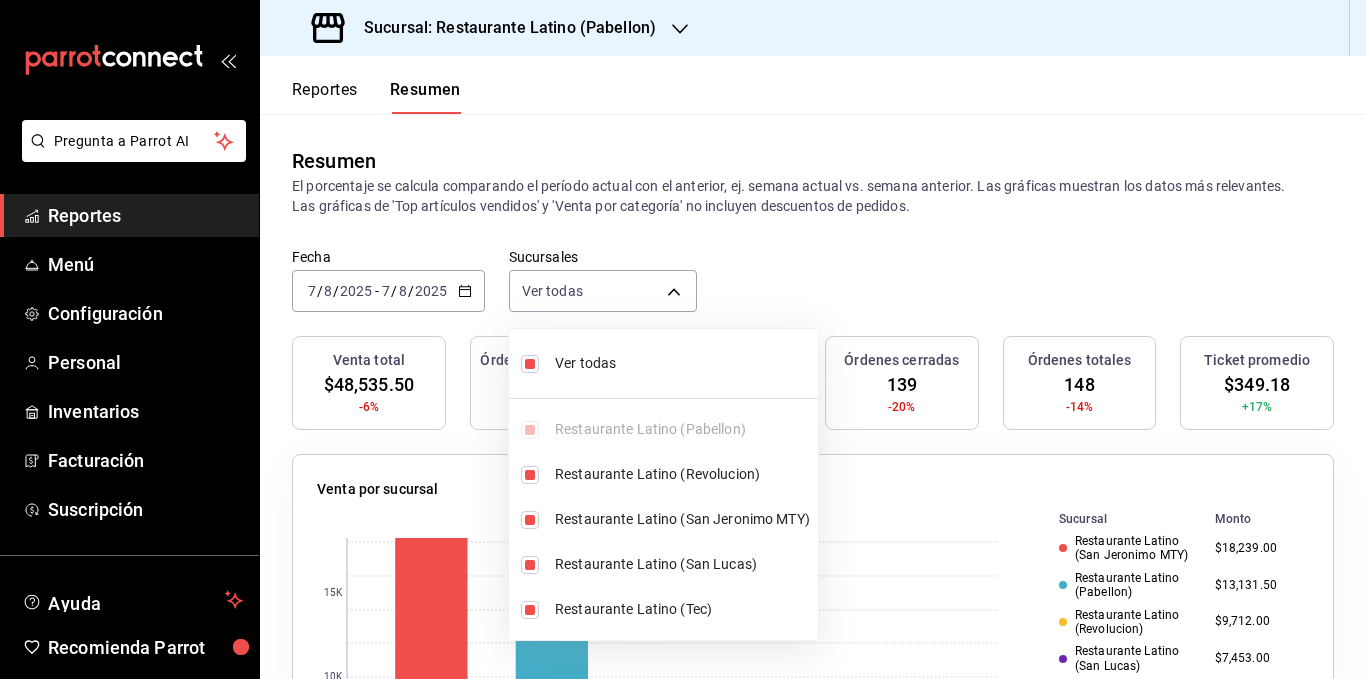 click on "Ver todas" at bounding box center (682, 363) 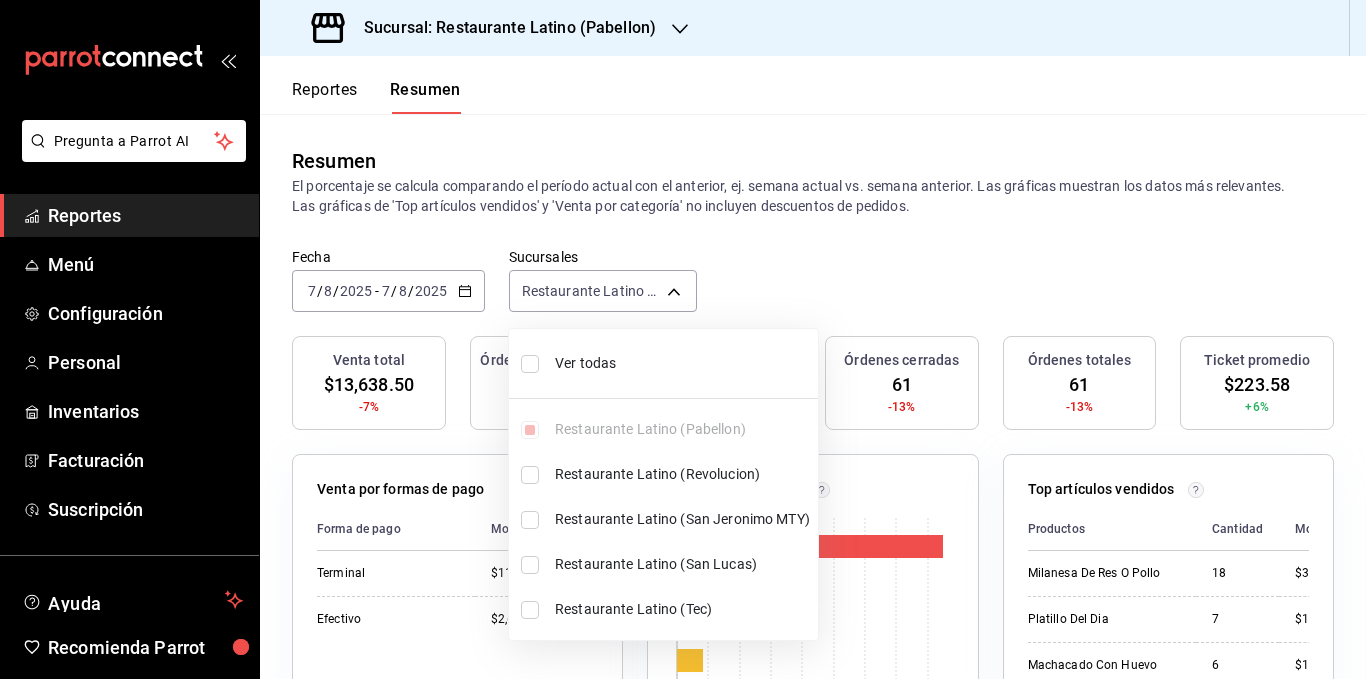 click on "Ver todas" at bounding box center [682, 363] 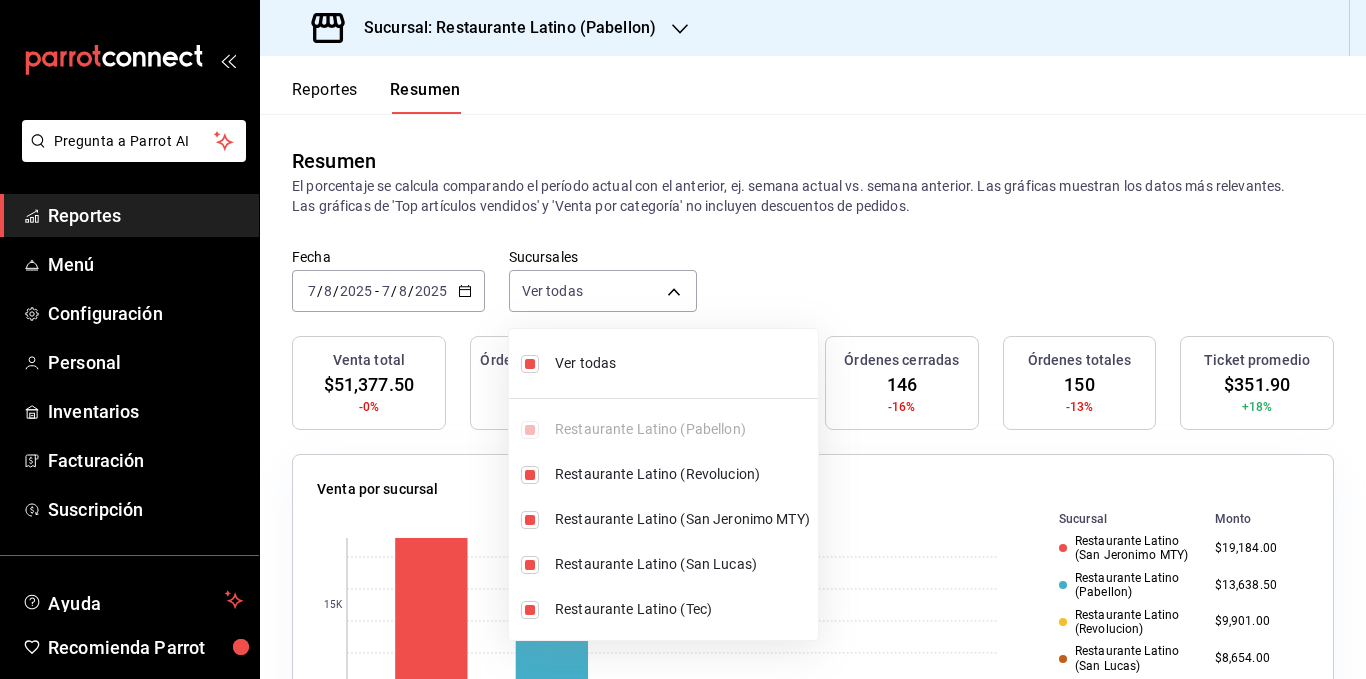 click at bounding box center (683, 339) 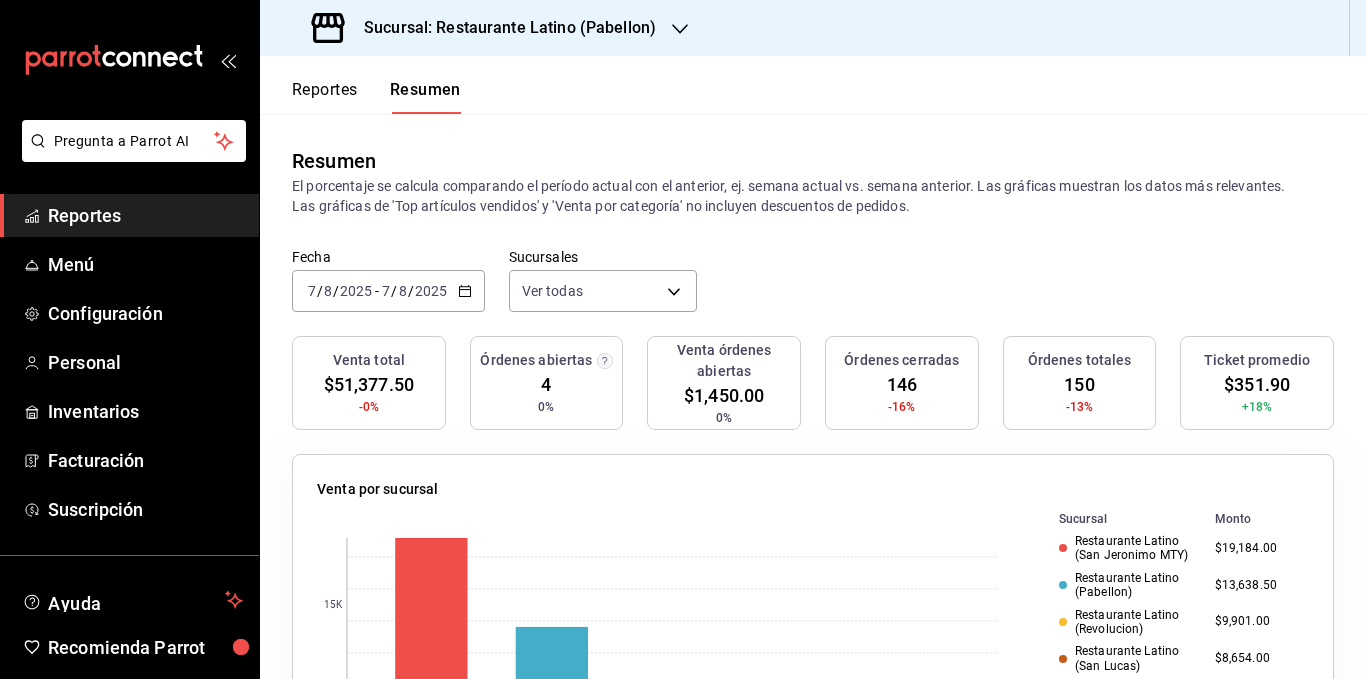 click on "El porcentaje se calcula comparando el período actual con el anterior, ej. semana actual vs. semana anterior. Las gráficas muestran los datos más relevantes.  Las gráficas de 'Top artículos vendidos' y 'Venta por categoría' no incluyen descuentos de pedidos." at bounding box center (813, 196) 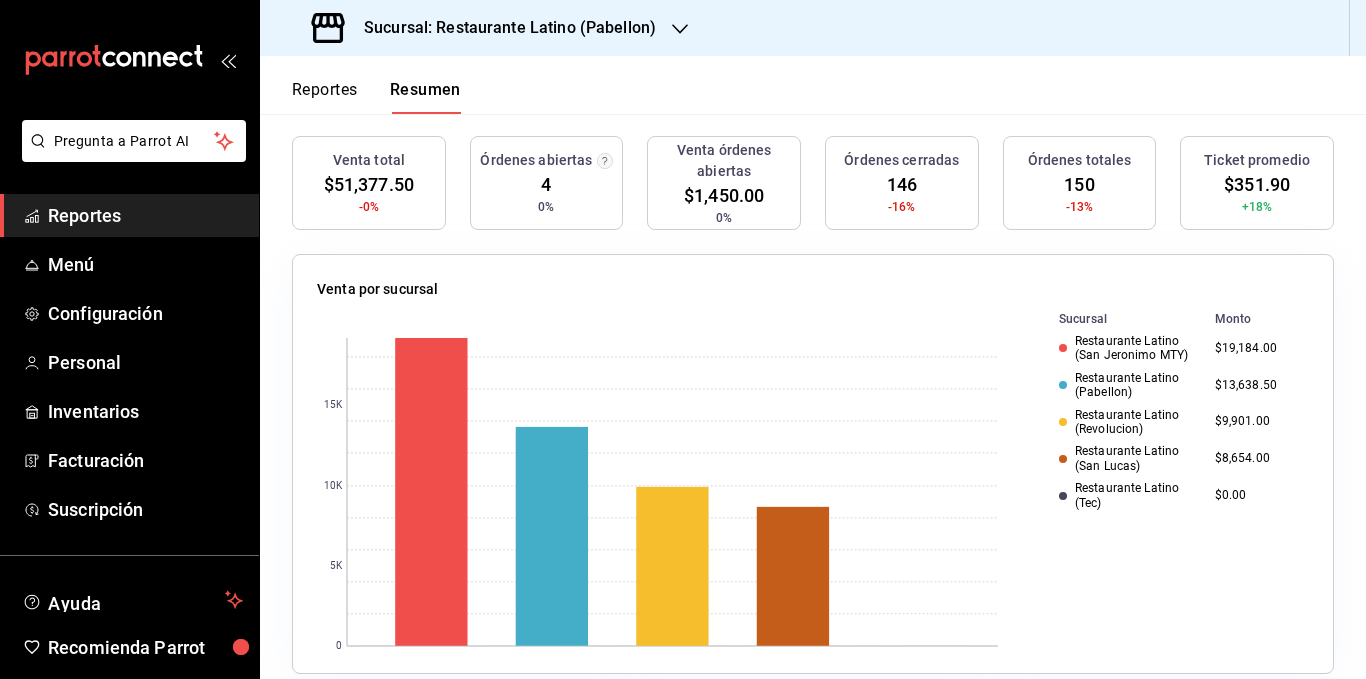 scroll, scrollTop: 0, scrollLeft: 0, axis: both 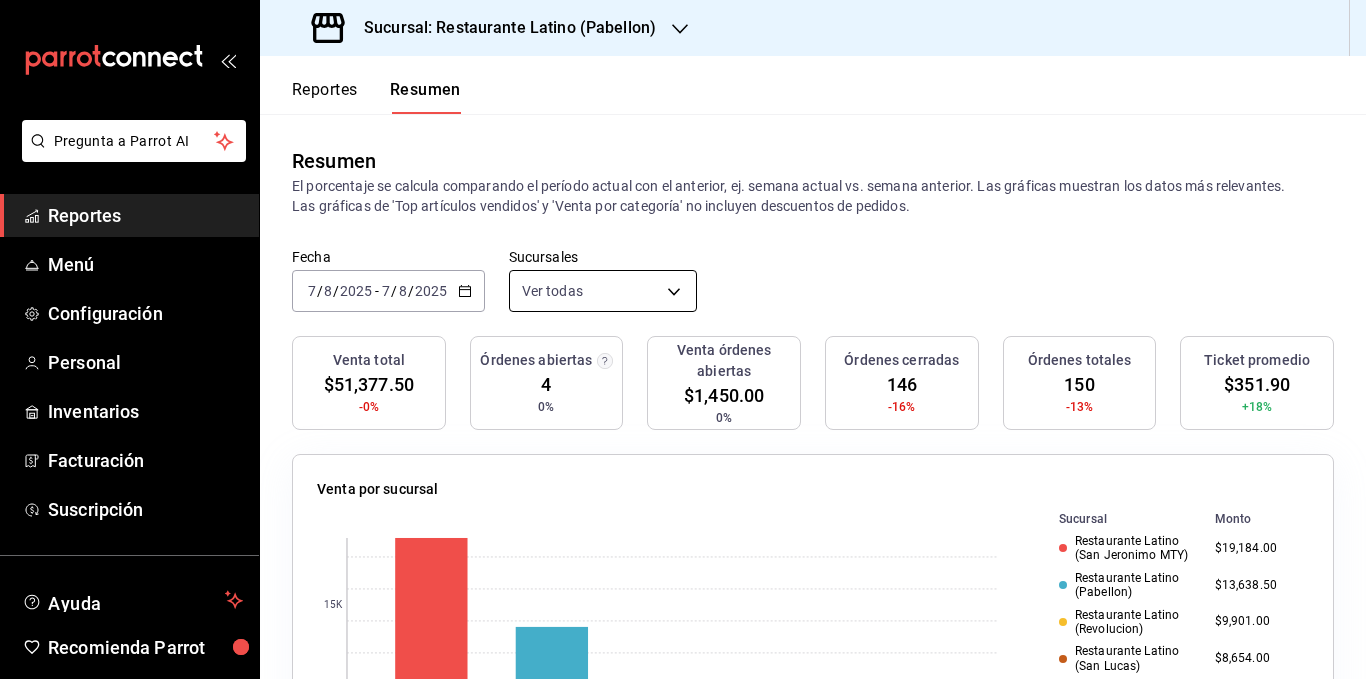 click on "Pregunta a Parrot AI Reportes   Menú   Configuración   Personal   Inventarios   Facturación   Suscripción   Ayuda Recomienda Parrot   [PERSON]   Sugerir nueva función   Sucursal: Restaurante Latino ([CITY]) Reportes Resumen Resumen El porcentaje se calcula comparando el período actual con el anterior, ej. semana actual vs. semana anterior. Las gráficas muestran los datos más relevantes.  Las gráficas de 'Top artículos vendidos' y 'Venta por categoría' no incluyen descuentos de pedidos. Fecha 2025-08-07 7 / 8 / 2025 - 2025-08-07 7 / 8 / 2025 Sucursales Ver todas [object Object],[object Object],[object Object],[object Object],[object Object] Venta total $51,377.50 -0% Órdenes abiertas 4 0% Venta órdenes abiertas $1,450.00 0% Órdenes cerradas 146 -16% Órdenes totales 150 -13% Ticket promedio $351.90 +18% Venta por sucursal 0 5K 10K 15K Sucursal Monto Restaurante Latino ([CITY]) $19,184.00 Restaurante Latino ([CITY]) $13,638.50 Restaurante Latino ([CITY]) $9,901.00 $0.00 0" at bounding box center (683, 339) 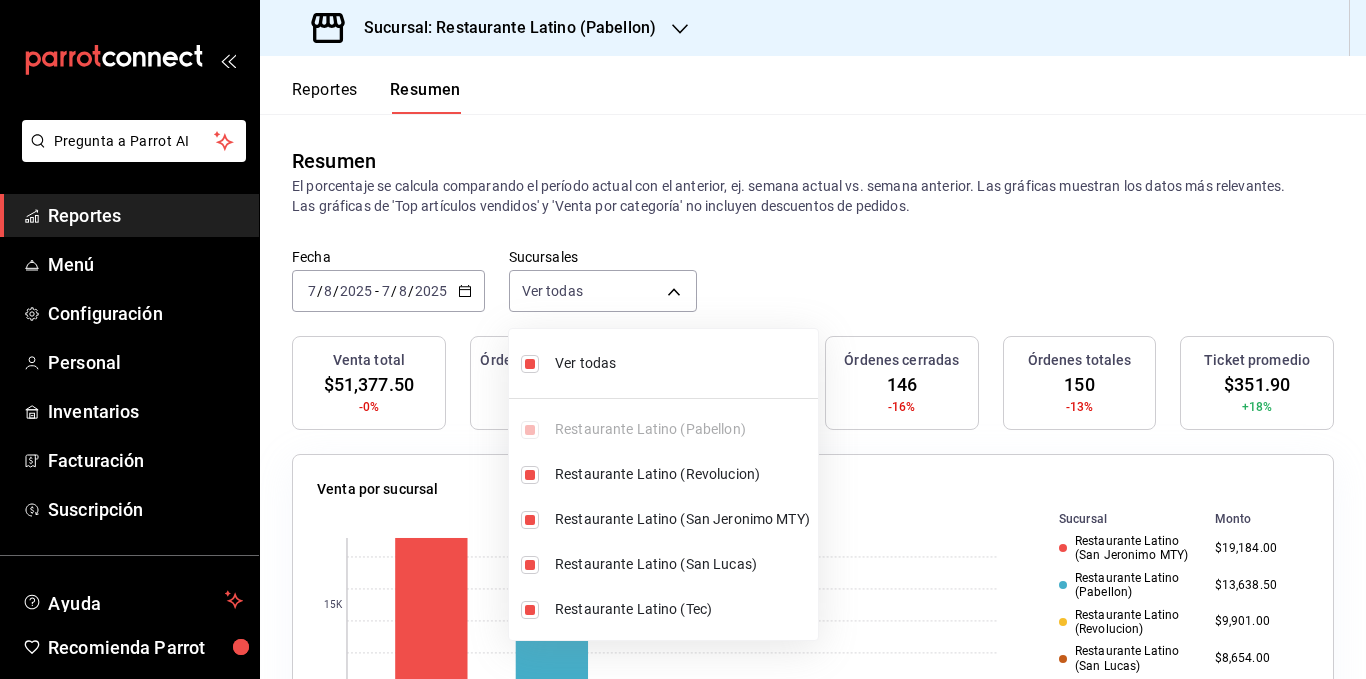 click on "Ver todas" at bounding box center [663, 363] 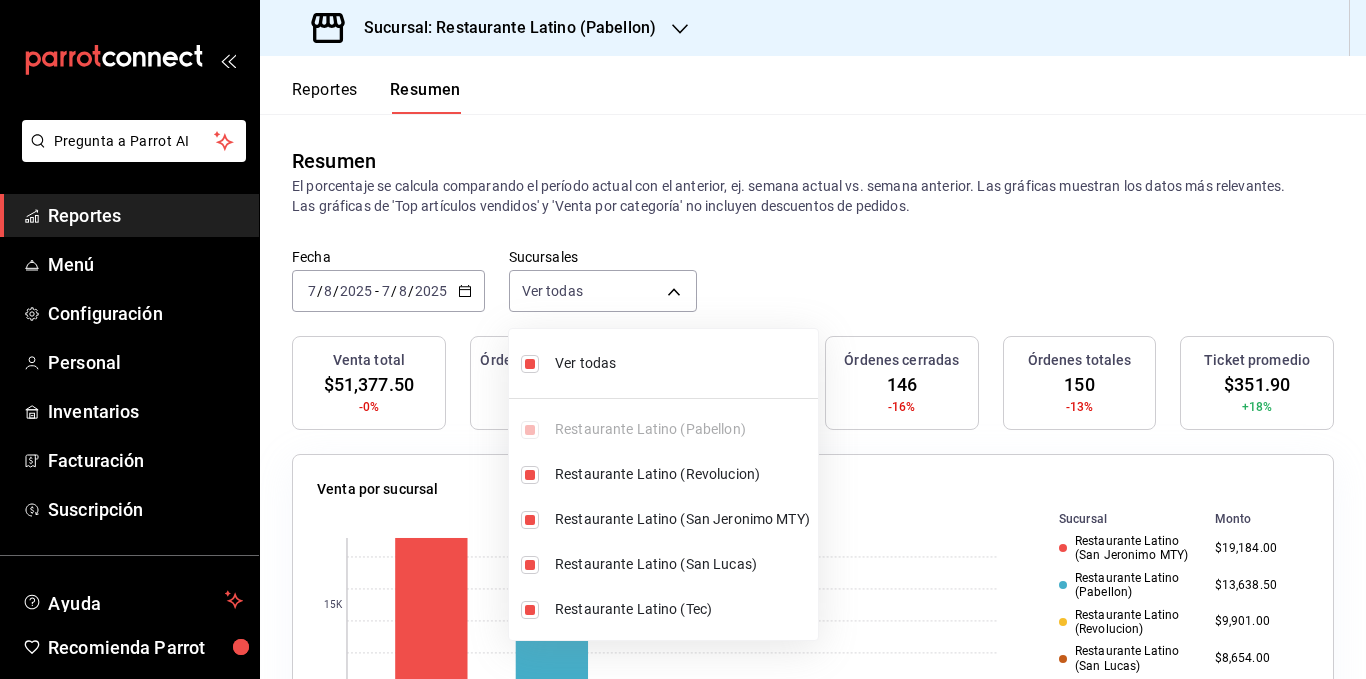 checkbox on "false" 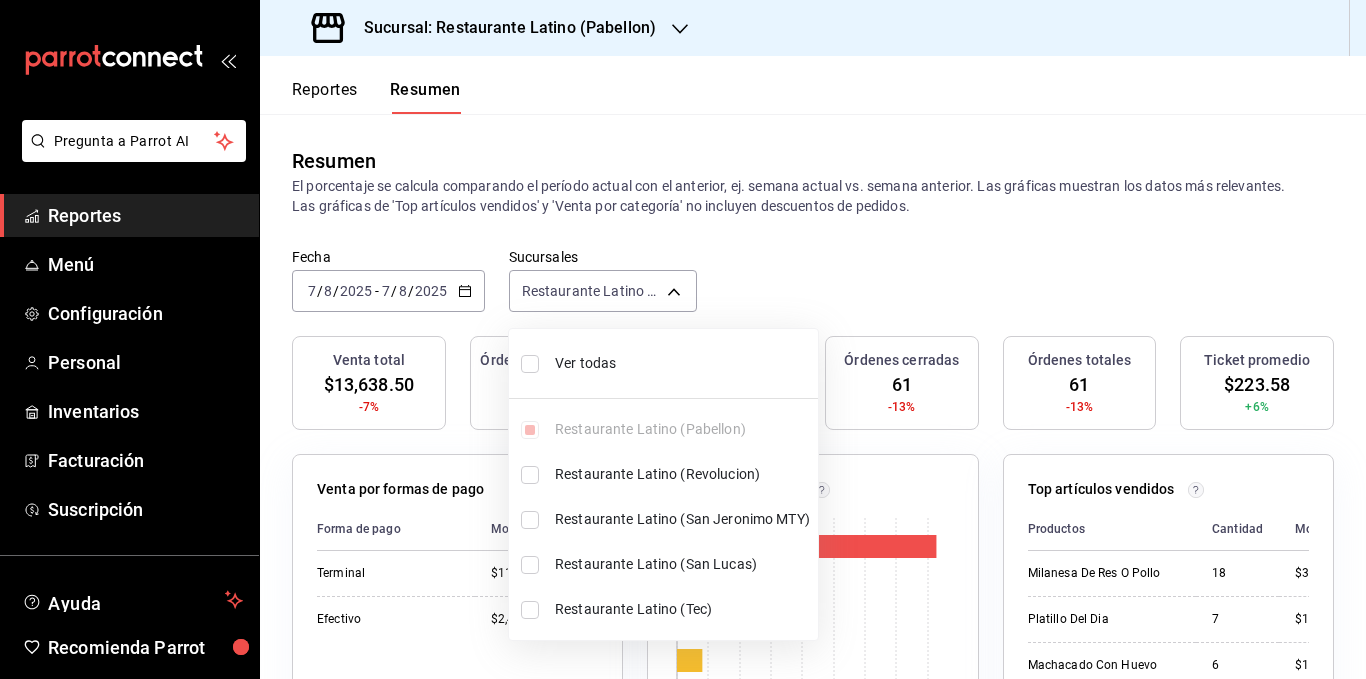 click on "Ver todas" at bounding box center [682, 363] 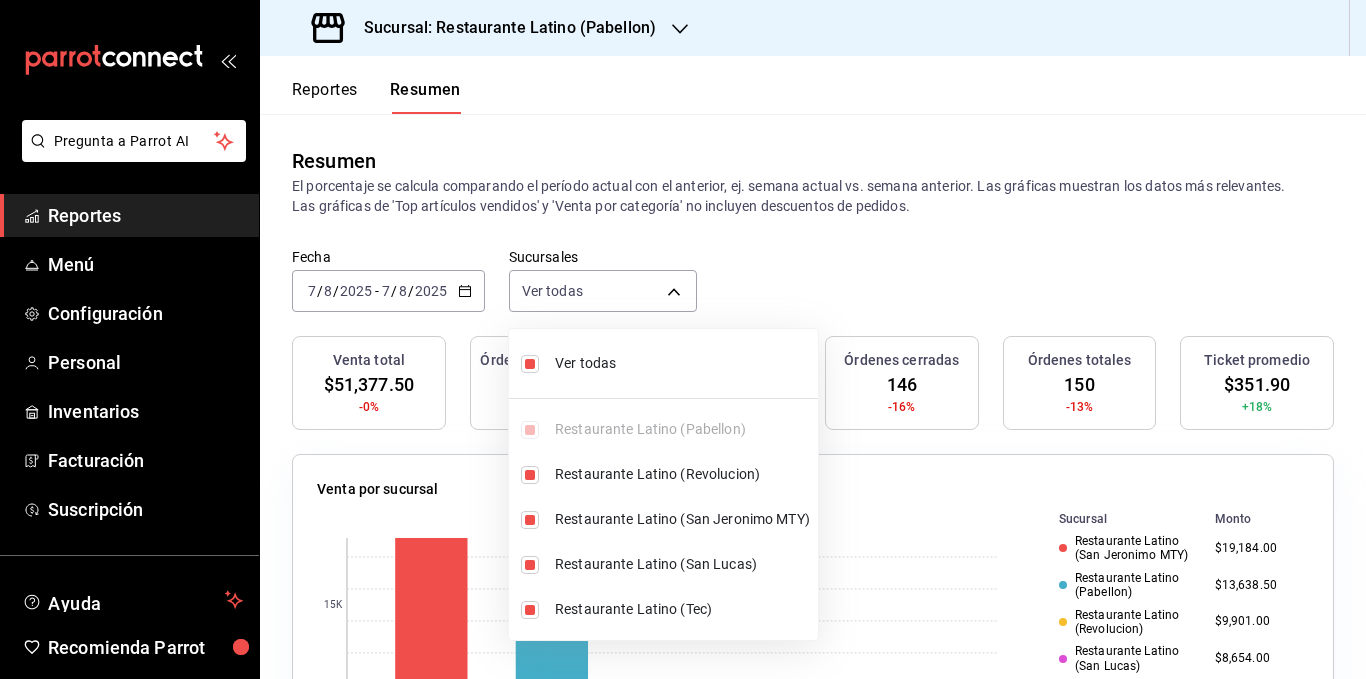 click at bounding box center [683, 339] 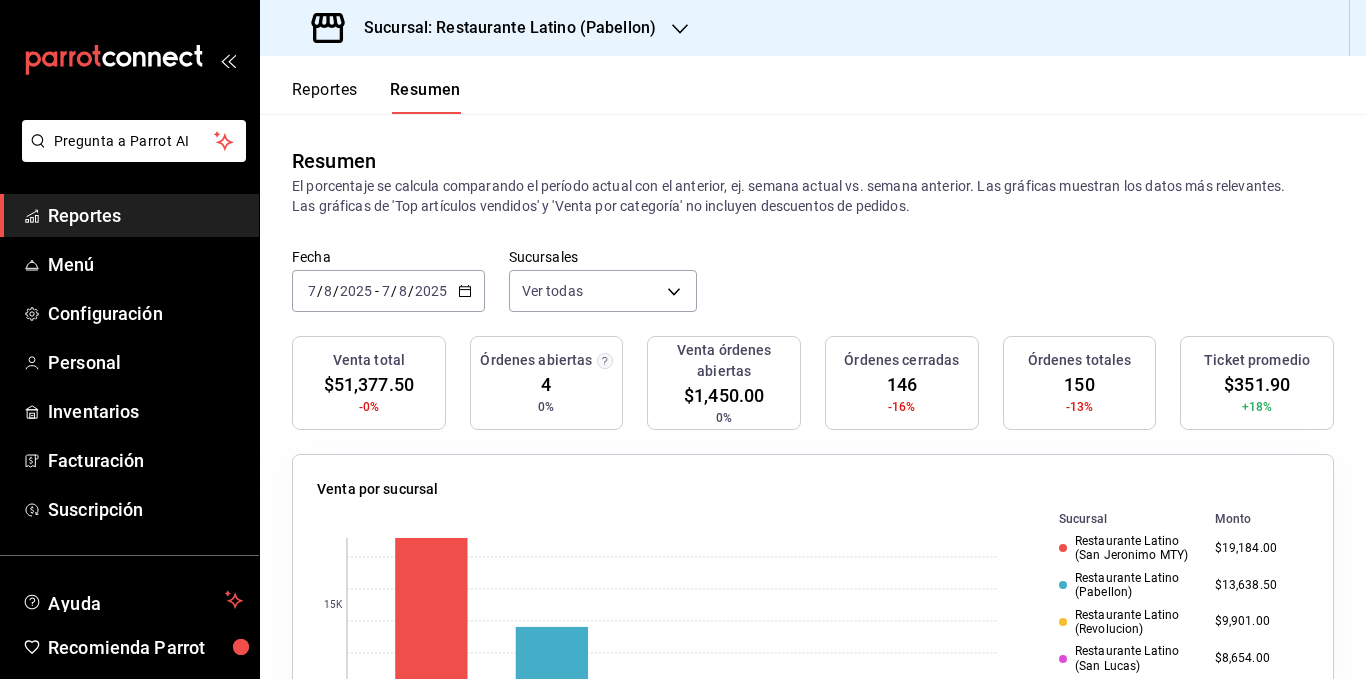 click on "El porcentaje se calcula comparando el período actual con el anterior, ej. semana actual vs. semana anterior. Las gráficas muestran los datos más relevantes.  Las gráficas de 'Top artículos vendidos' y 'Venta por categoría' no incluyen descuentos de pedidos." at bounding box center [813, 196] 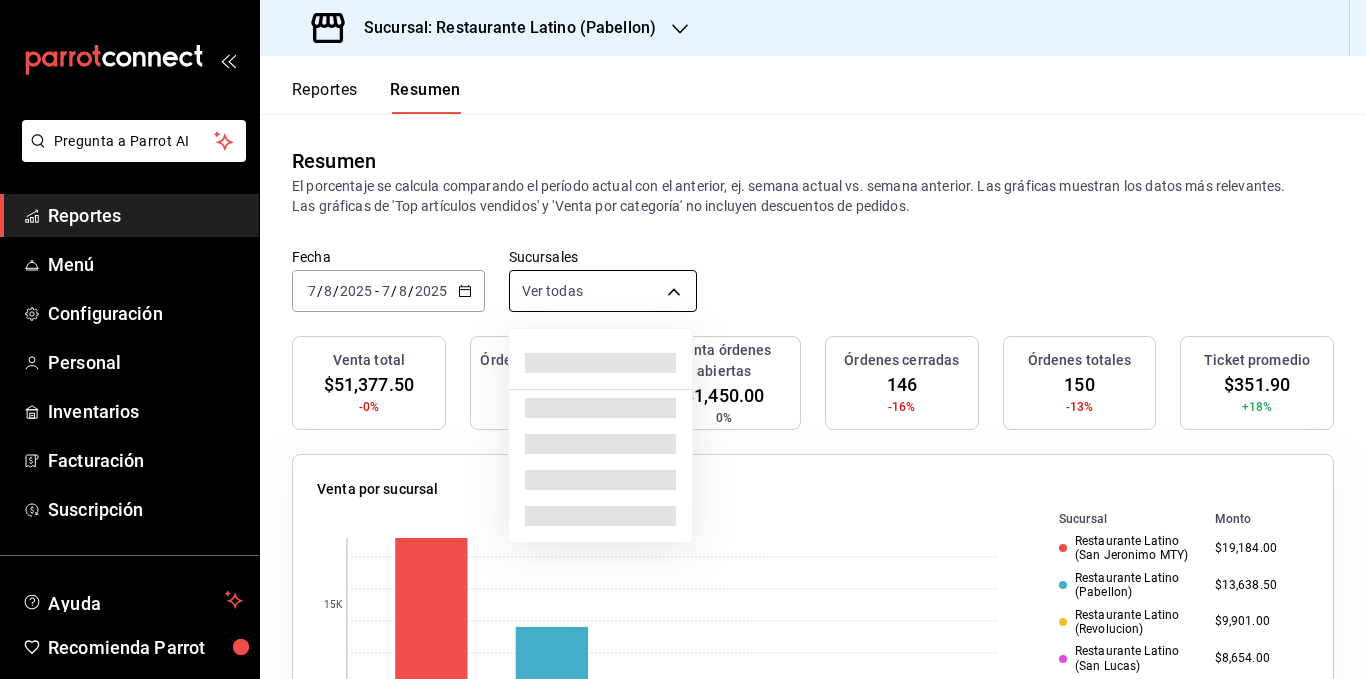 click on "Pregunta a Parrot AI Reportes   Menú   Configuración   Personal   Inventarios   Facturación   Suscripción   Ayuda Recomienda Parrot   [PERSON]   Sugerir nueva función   Sucursal: Restaurante Latino ([CITY]) Reportes Resumen Resumen El porcentaje se calcula comparando el período actual con el anterior, ej. semana actual vs. semana anterior. Las gráficas muestran los datos más relevantes.  Las gráficas de 'Top artículos vendidos' y 'Venta por categoría' no incluyen descuentos de pedidos. Fecha 2025-08-07 7 / 8 / 2025 - 2025-08-07 7 / 8 / 2025 Sucursales Ver todas [object Object],[object Object],[object Object],[object Object],[object Object] Venta total $51,377.50 -0% Órdenes abiertas 4 0% Venta órdenes abiertas $1,450.00 0% Órdenes cerradas 146 -16% Órdenes totales 150 -13% Ticket promedio $351.90 +18% Venta por sucursal 0 5K 10K 15K Sucursal Monto Restaurante Latino ([CITY]) $19,184.00 Restaurante Latino ([CITY]) $13,638.50 Restaurante Latino ([CITY]) $9,901.00 $0.00 0" at bounding box center [683, 339] 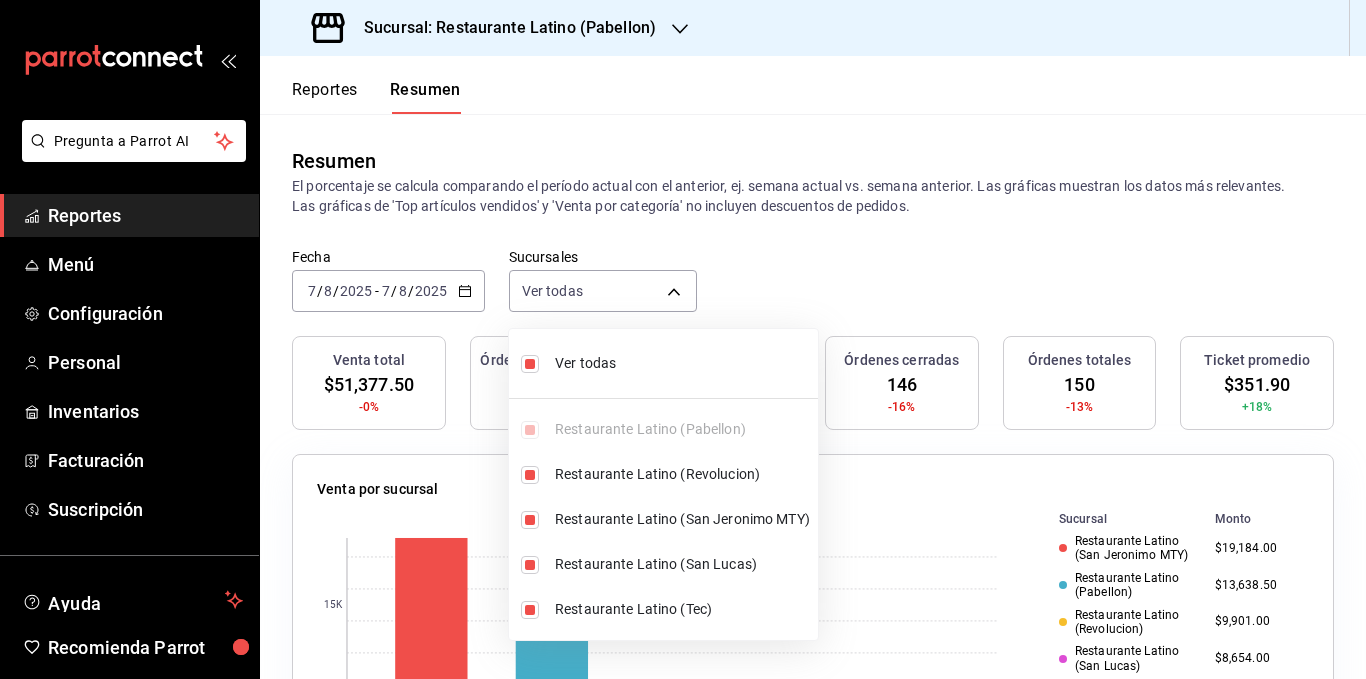 click on "Ver todas" at bounding box center (682, 363) 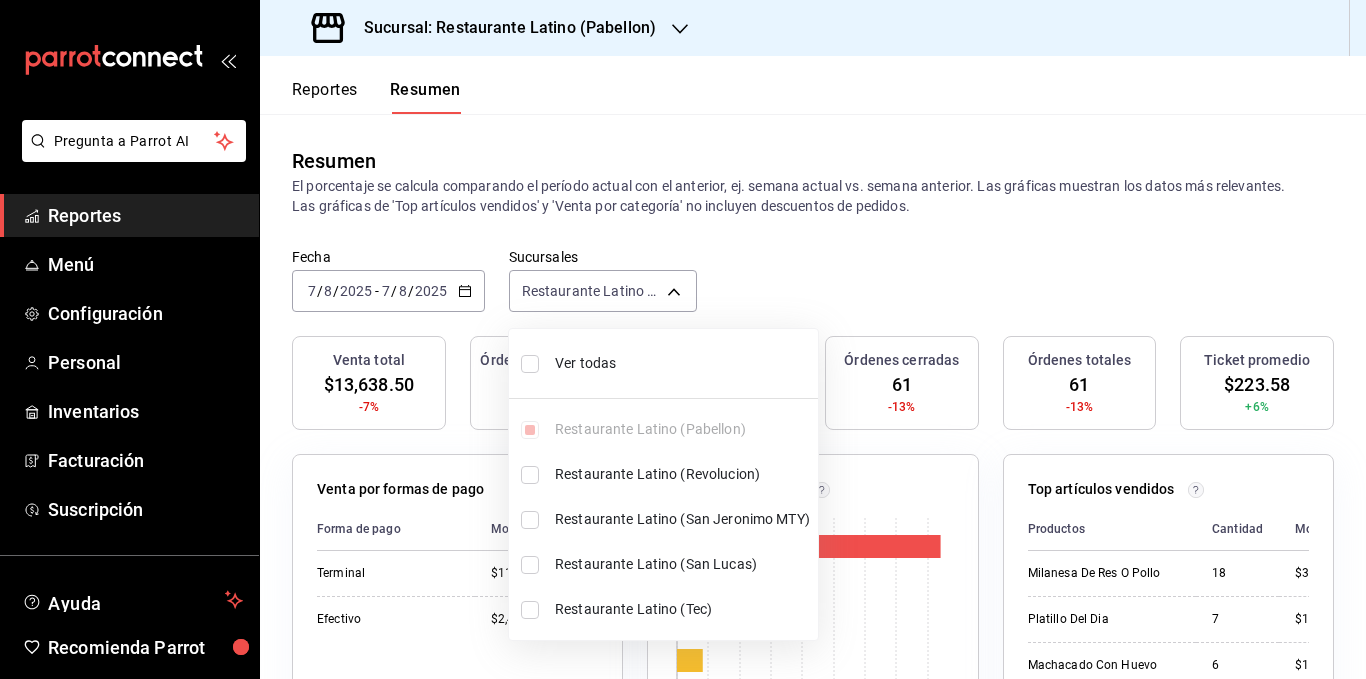 click on "Ver todas" at bounding box center [682, 363] 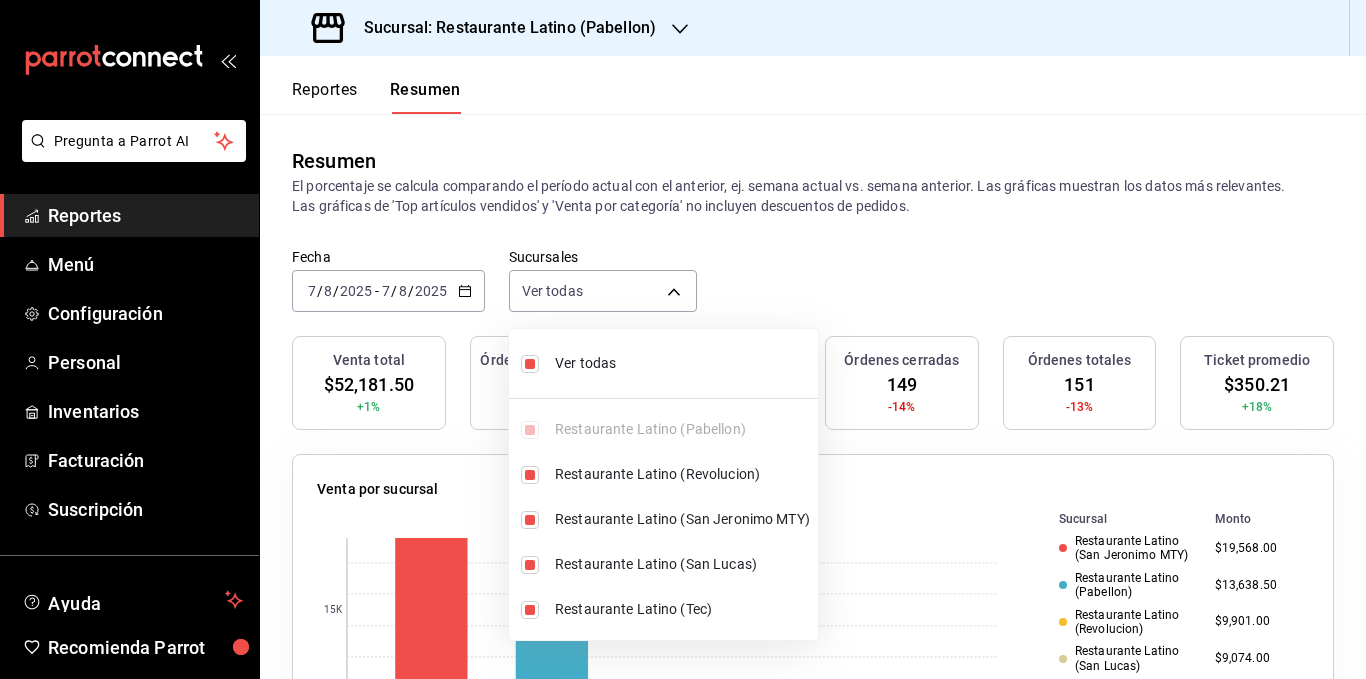 click at bounding box center [683, 339] 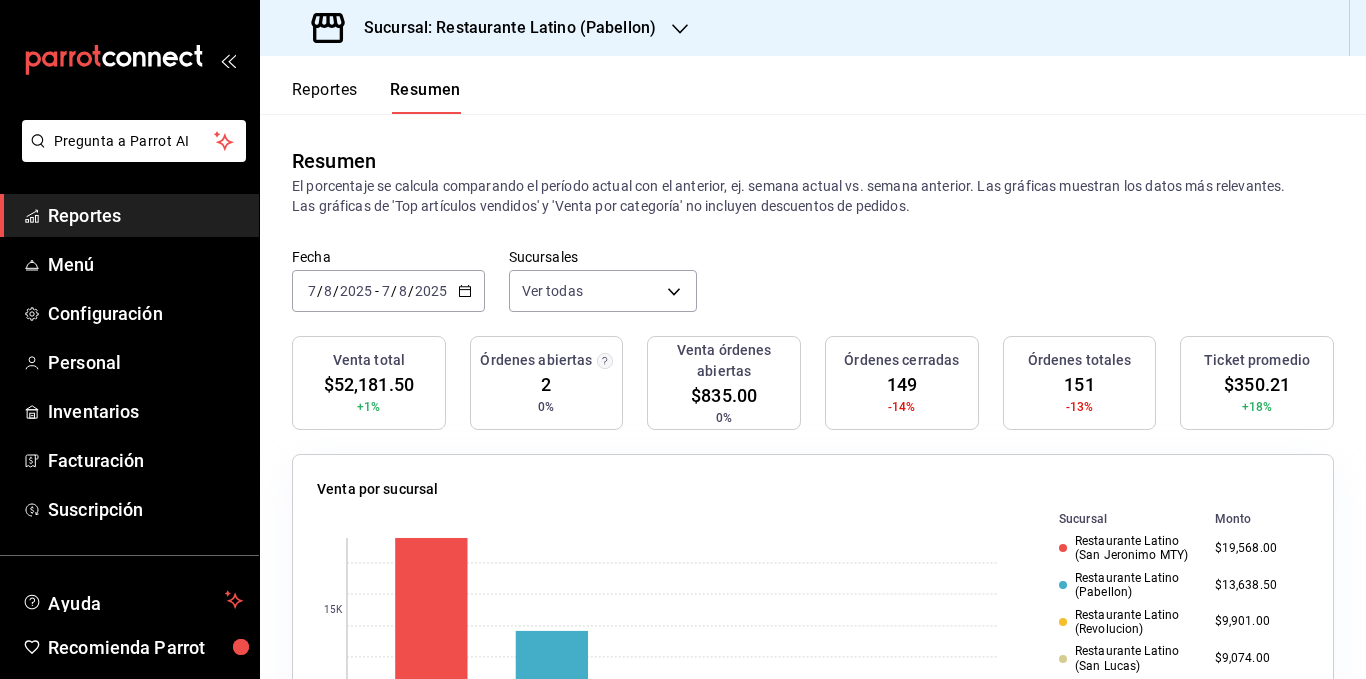 click on "El porcentaje se calcula comparando el período actual con el anterior, ej. semana actual vs. semana anterior. Las gráficas muestran los datos más relevantes.  Las gráficas de 'Top artículos vendidos' y 'Venta por categoría' no incluyen descuentos de pedidos." at bounding box center [813, 196] 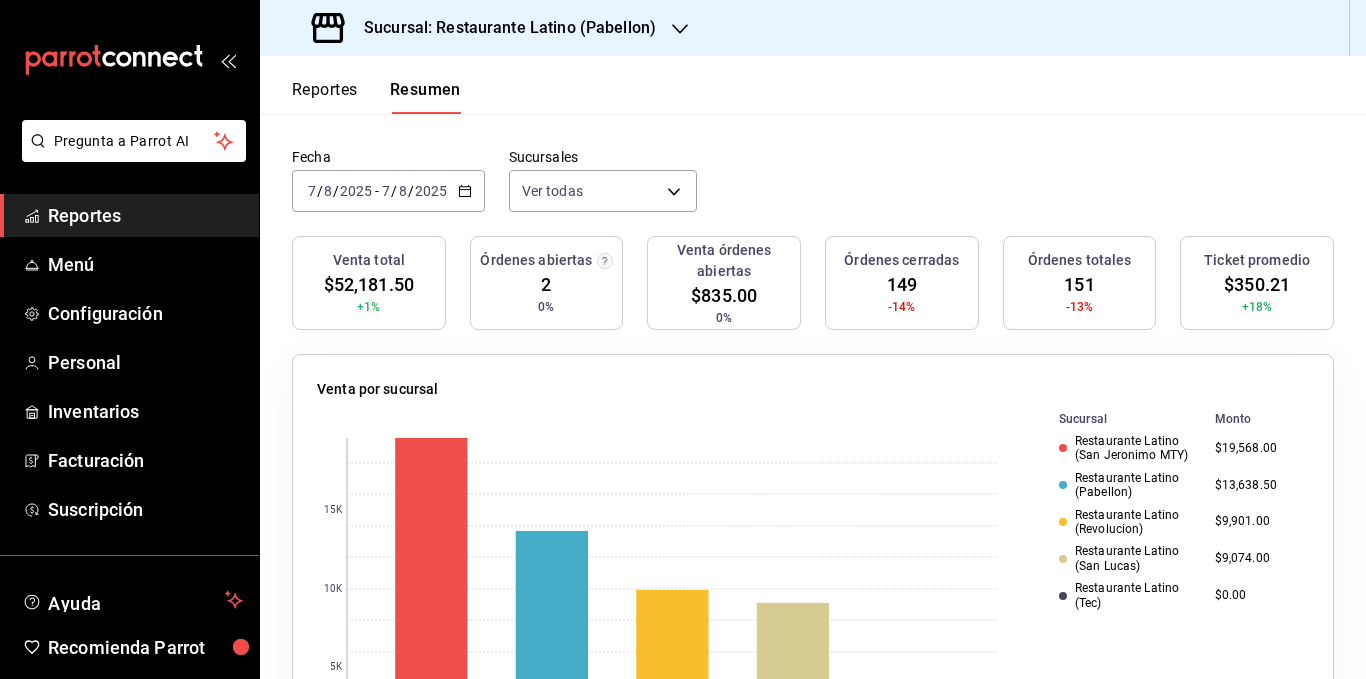 scroll, scrollTop: 0, scrollLeft: 0, axis: both 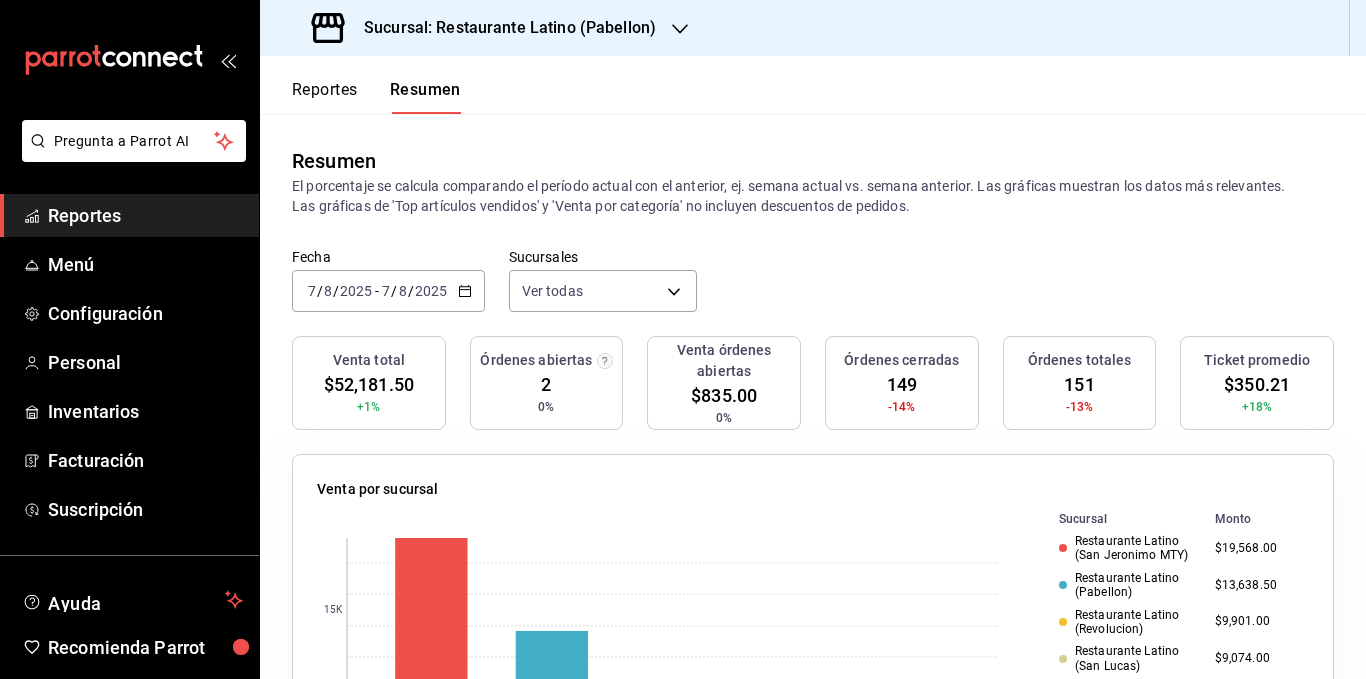 click on "Sucursal: Restaurante Latino (Pabellon)" at bounding box center (486, 28) 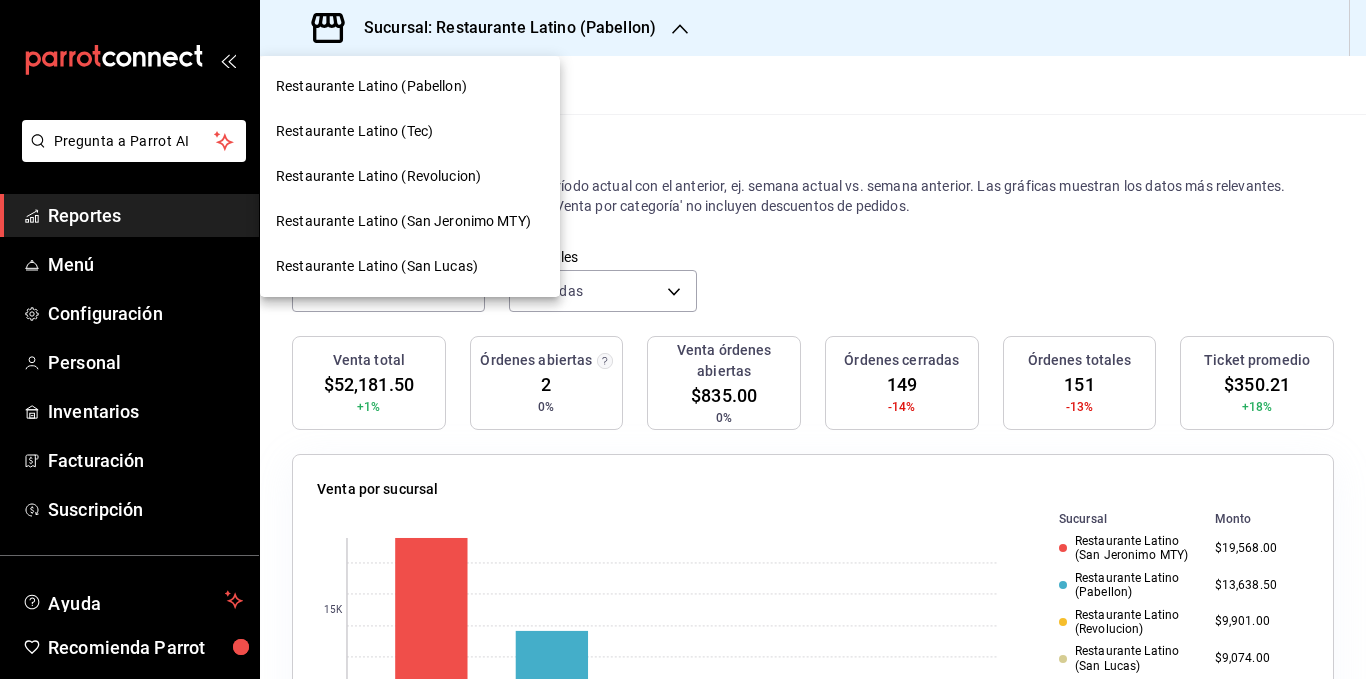 click on "Restaurante Latino (Revolucion)" at bounding box center (410, 176) 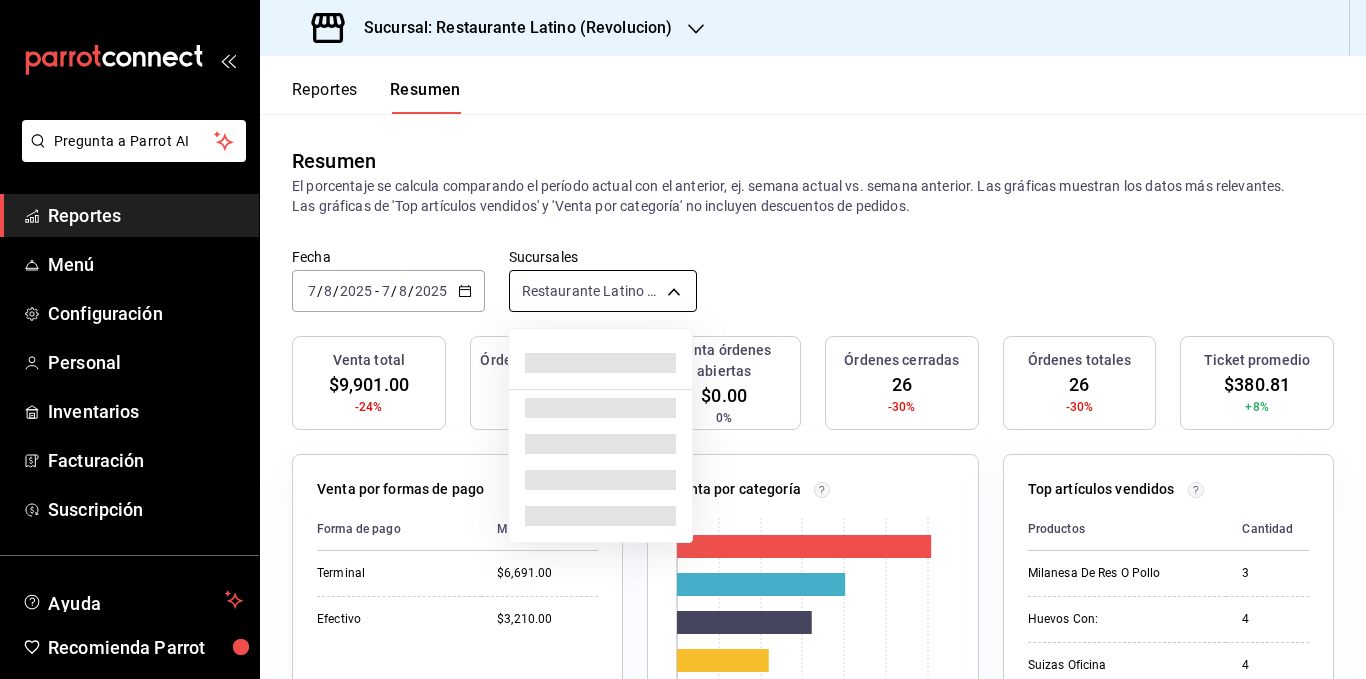 click on "Pregunta a Parrot AI Reportes   Menú   Configuración   Personal   Inventarios   Facturación   Suscripción   Ayuda Recomienda Parrot   [PERSON]   Sugerir nueva función   Sucursal: Restaurante Latino ([CITY]) Reportes Resumen Resumen El porcentaje se calcula comparando el período actual con el anterior, ej. semana actual vs. semana anterior. Las gráficas muestran los datos más relevantes.  Las gráficas de 'Top artículos vendidos' y 'Venta por categoría' no incluyen descuentos de pedidos. Fecha 2025-08-07 7 / 8 / 2025 - 2025-08-07 7 / 8 / 2025 Sucursales Restaurante Latino ([CITY]) [object Object] Venta total $9,901.00 -24% Órdenes abiertas 0 0% Venta órdenes abiertas $0.00 0% Órdenes cerradas 26 -30% Órdenes totales 26 -30% Ticket promedio $380.81 +8% Venta por formas de pago Forma de pago Monto Terminal $6,691.00 Efectivo $3,210.00 Venta por categoría   0 500 1K 1.5K 2K 2.5K 3K Categoría Monto Comidas Corridas $3,187.00 Nuestras Creaciones $2,104.00 Bebidas $1,686.00 $1,150.00" at bounding box center [683, 339] 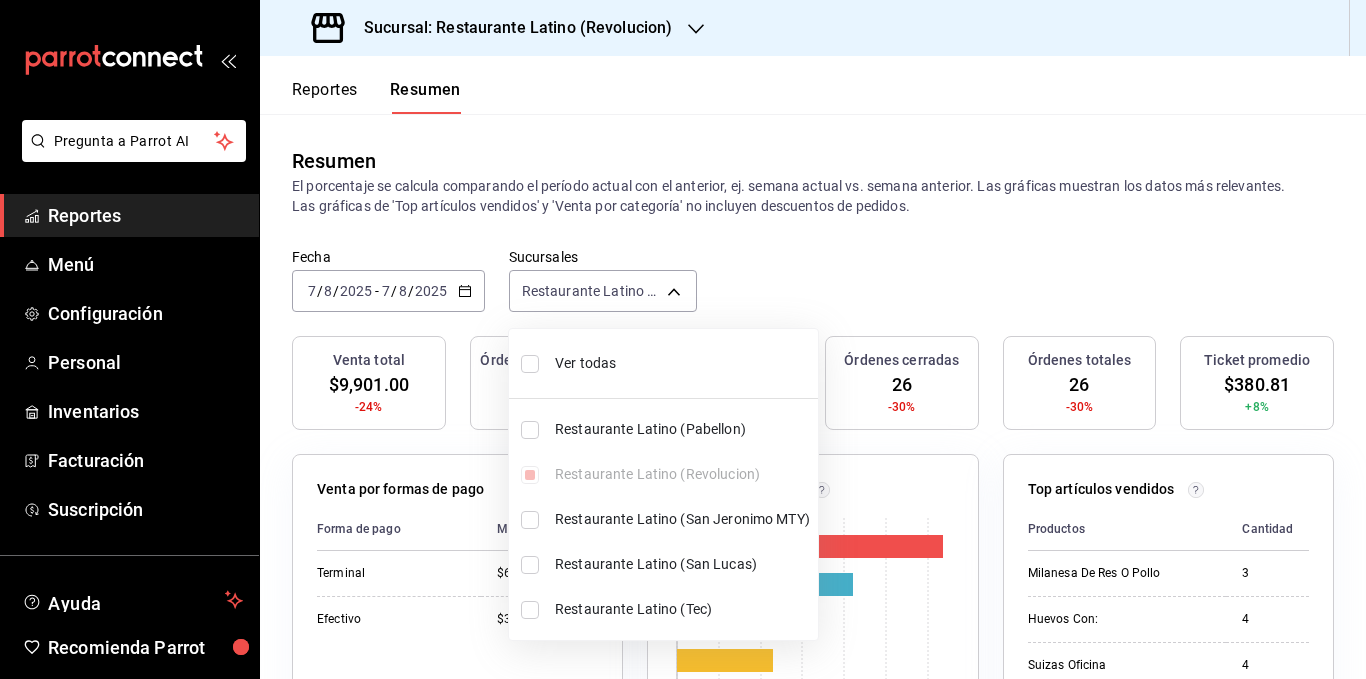 click on "Ver todas" at bounding box center [682, 363] 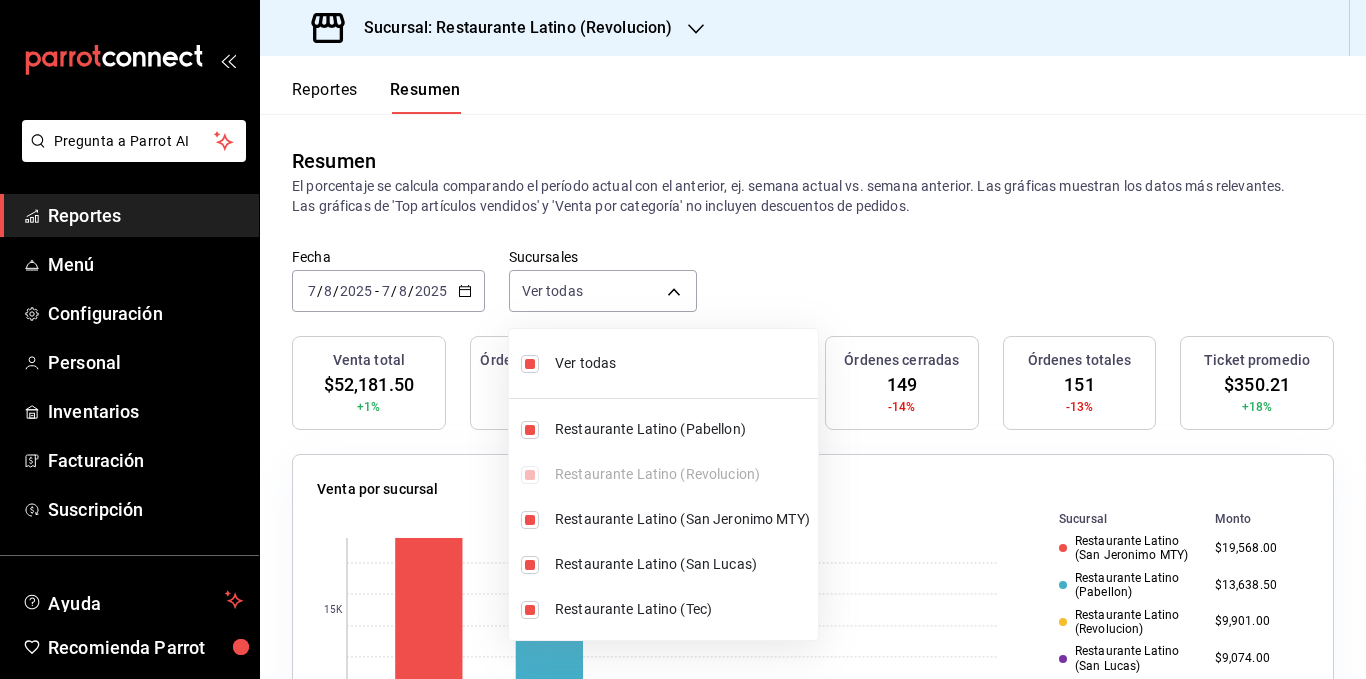 click on "Ver todas" at bounding box center [682, 363] 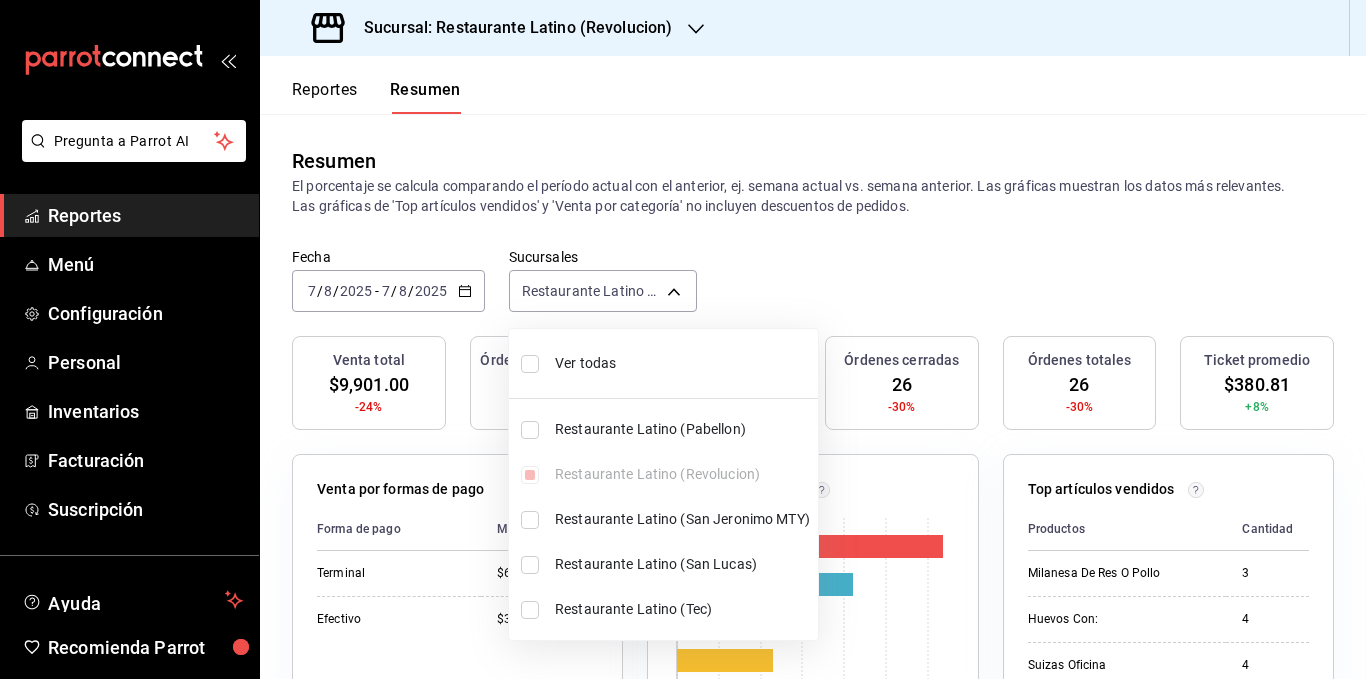 click at bounding box center [683, 339] 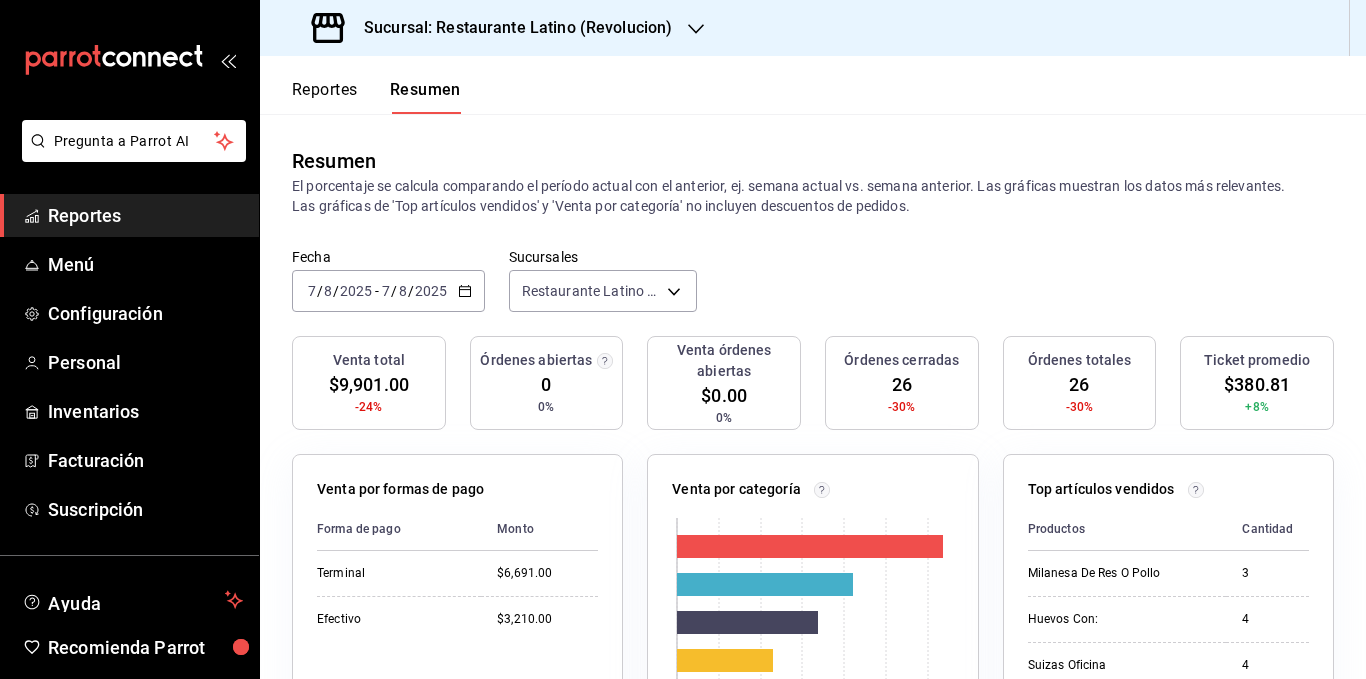 click on "Resumen" at bounding box center [813, 161] 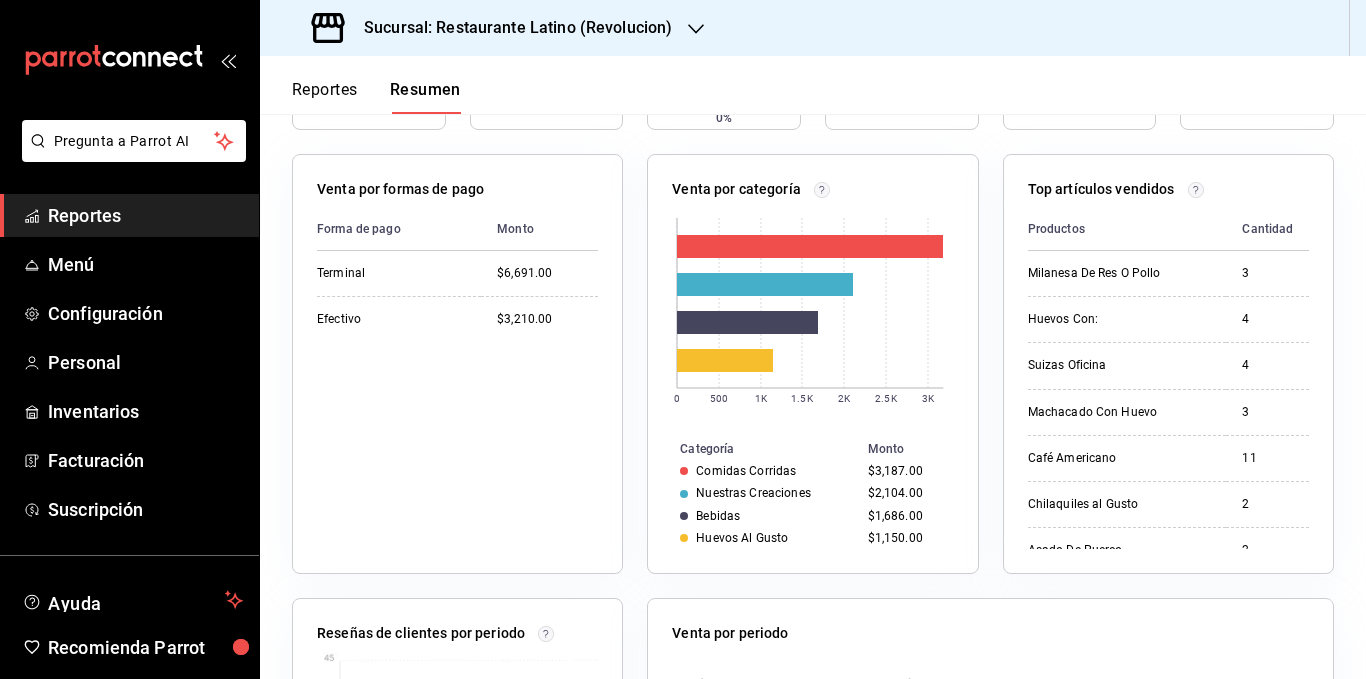 scroll, scrollTop: 0, scrollLeft: 0, axis: both 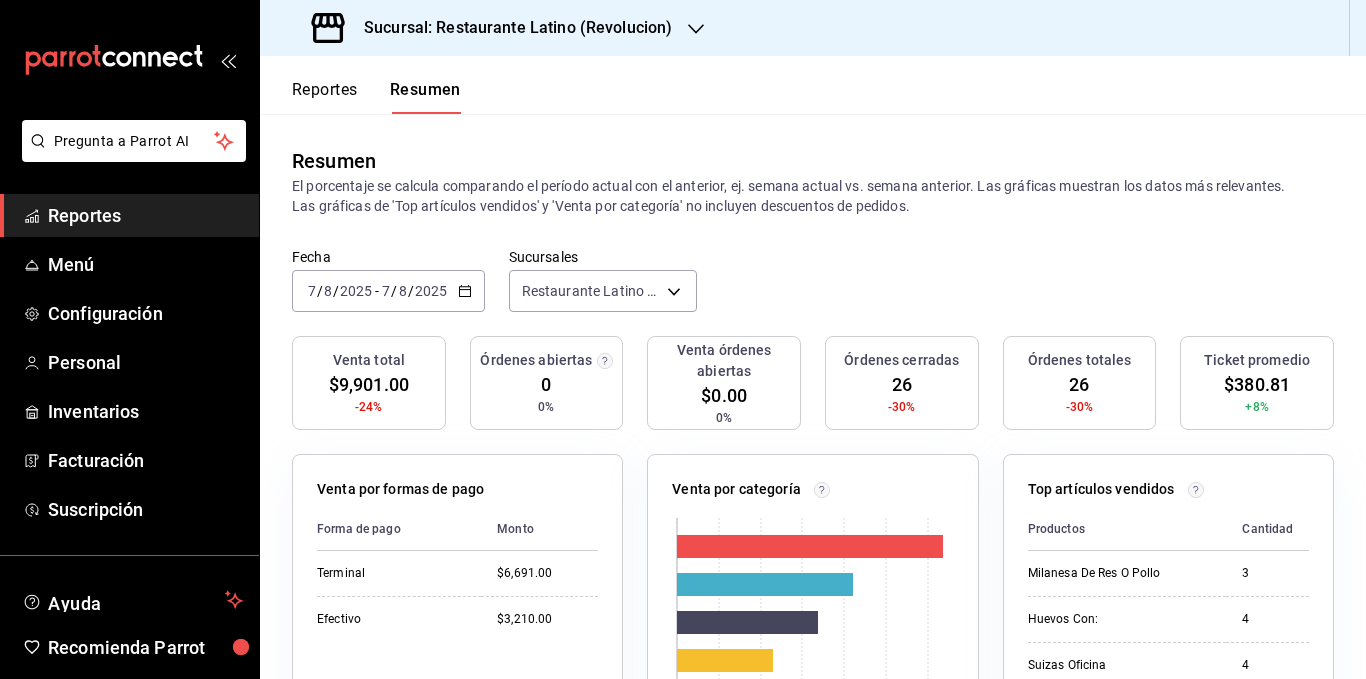 click on "Sucursal: Restaurante Latino (Revolucion)" at bounding box center [494, 28] 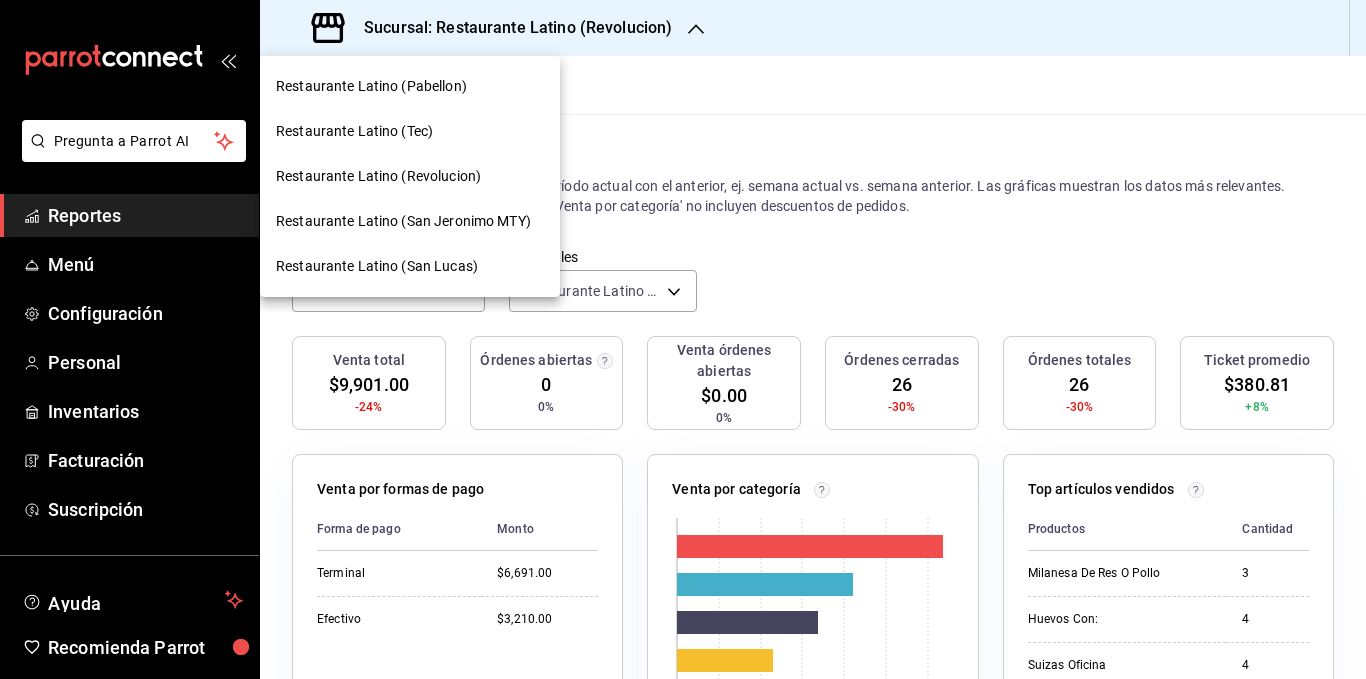 click on "Restaurante Latino (San Jeronimo MTY)" at bounding box center [410, 221] 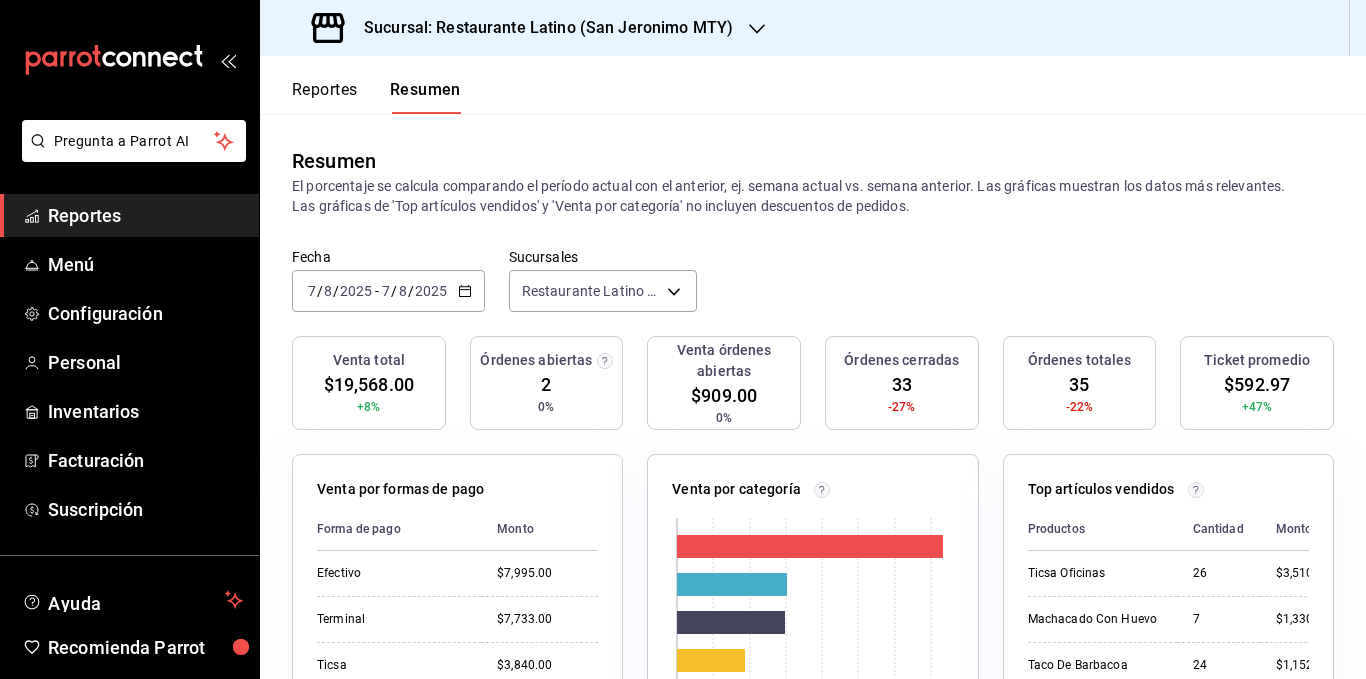 click on "El porcentaje se calcula comparando el período actual con el anterior, ej. semana actual vs. semana anterior. Las gráficas muestran los datos más relevantes.  Las gráficas de 'Top artículos vendidos' y 'Venta por categoría' no incluyen descuentos de pedidos." at bounding box center (813, 196) 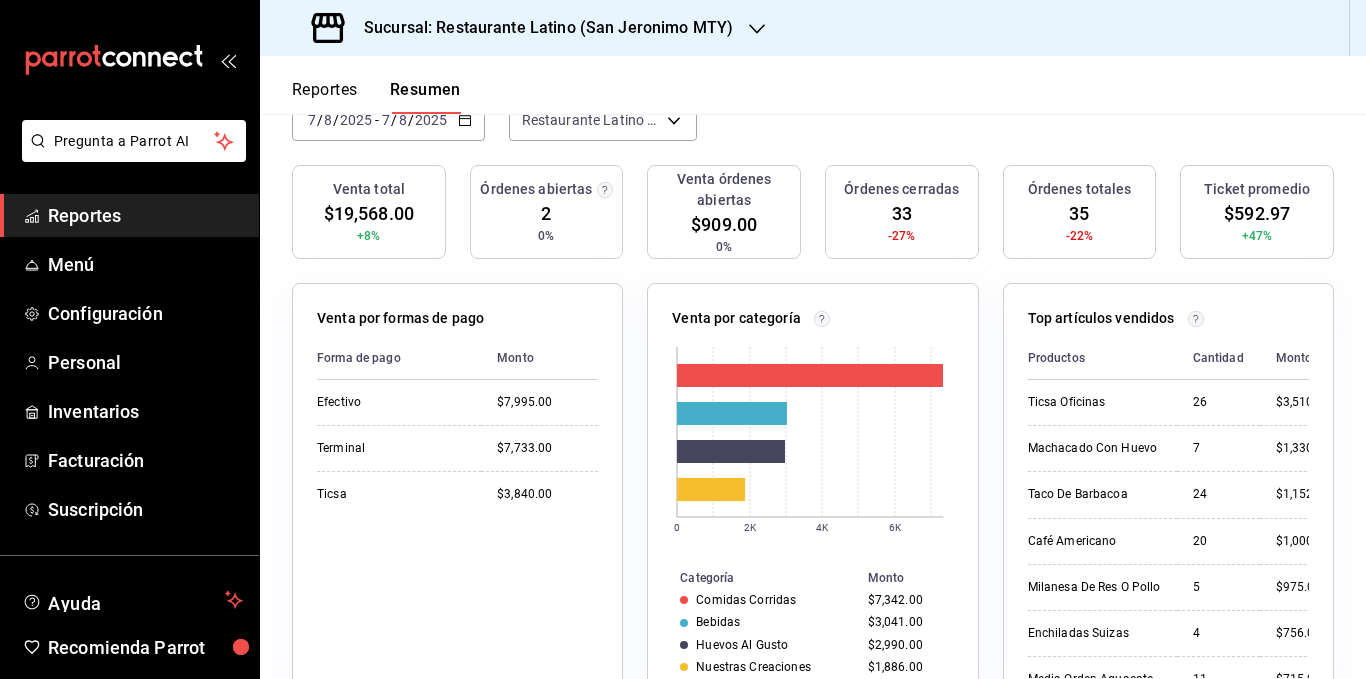 scroll, scrollTop: 0, scrollLeft: 0, axis: both 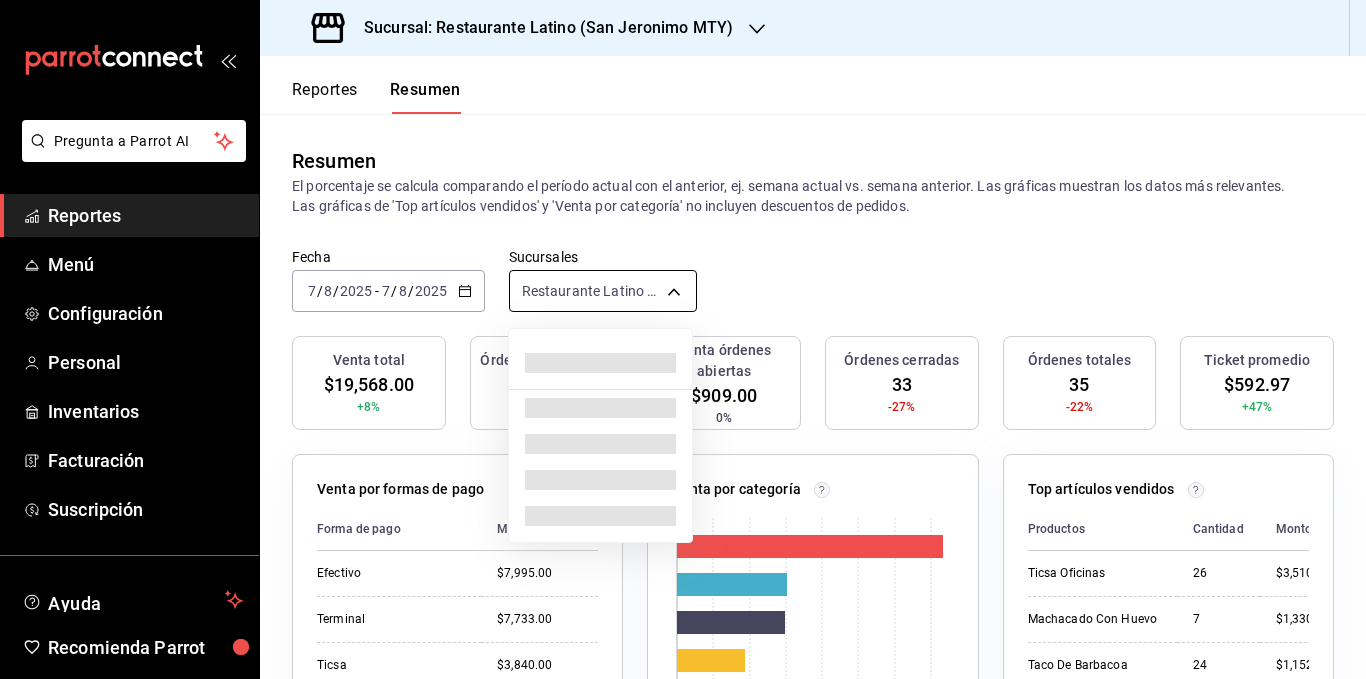 click on "Pregunta a Parrot AI Reportes   Menú   Configuración   Personal   Inventarios   Facturación   Suscripción   Ayuda Recomienda Parrot   [PERSON]   Sugerir nueva función   Sucursal: Restaurante Latino ([CITY]) Reportes Resumen Resumen El porcentaje se calcula comparando el período actual con el anterior, ej. semana actual vs. semana anterior. Las gráficas muestran los datos más relevantes.  Las gráficas de 'Top artículos vendidos' y 'Venta por categoría' no incluyen descuentos de pedidos. Fecha 2025-08-07 7 / 8 / 2025 - 2025-08-07 7 / 8 / 2025 Sucursales Restaurante Latino ([CITY]) [object Object] Venta total $19,568.00 +8% Órdenes abiertas 2 0% Venta órdenes abiertas $909.00 0% Órdenes cerradas 33 -27% Órdenes totales 35 -22% Ticket promedio $592.97 +47% Venta por formas de pago Forma de pago Monto Efectivo $7,995.00 Terminal $7,733.00 Ticsa $3,840.00 Venta por categoría   0 2K 4K 6K Categoría Monto Comidas Corridas $7,342.00 Bebidas $3,041.00 Huevos Al Gusto   Monto" at bounding box center (683, 339) 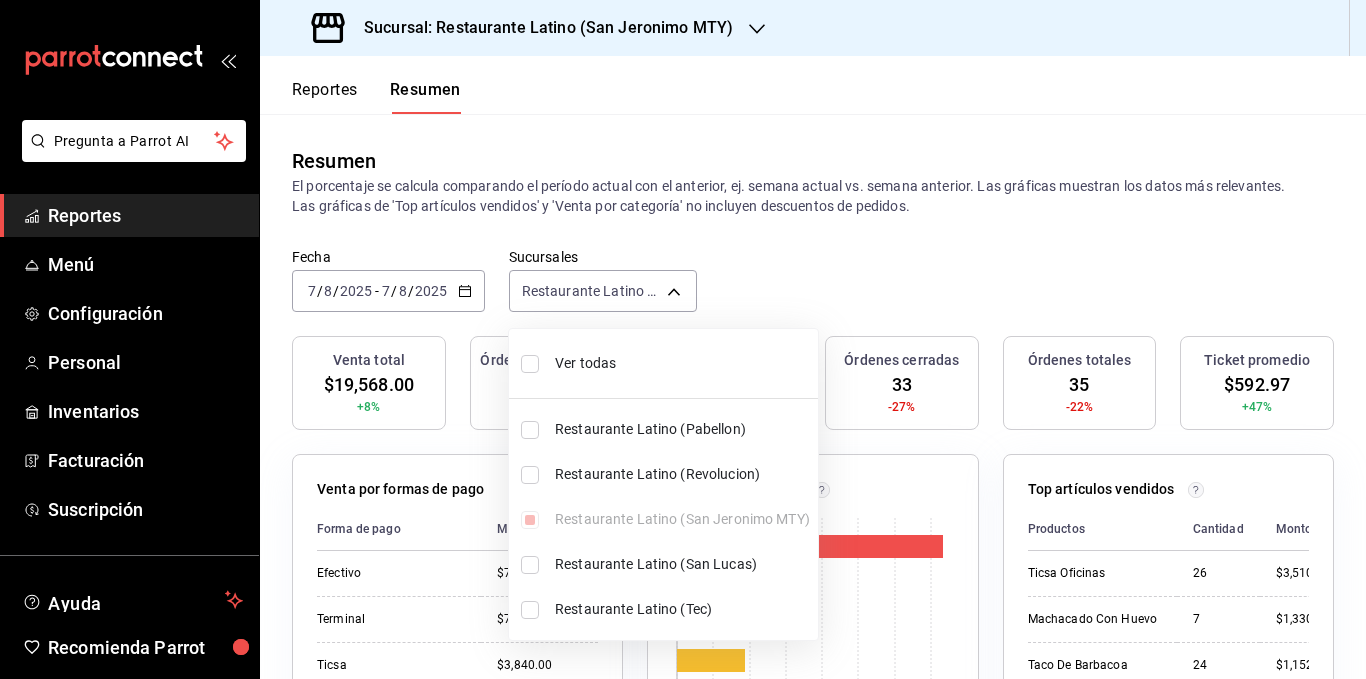 click on "Ver todas" at bounding box center (682, 363) 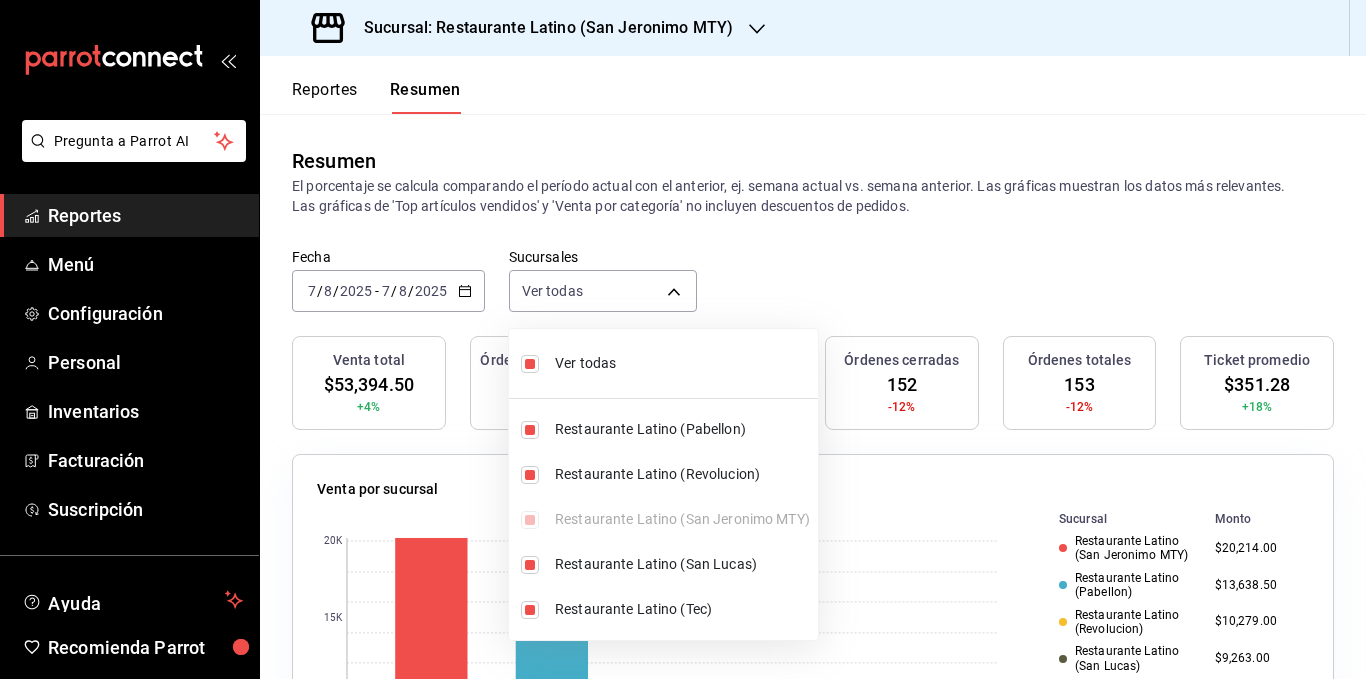 click at bounding box center [683, 339] 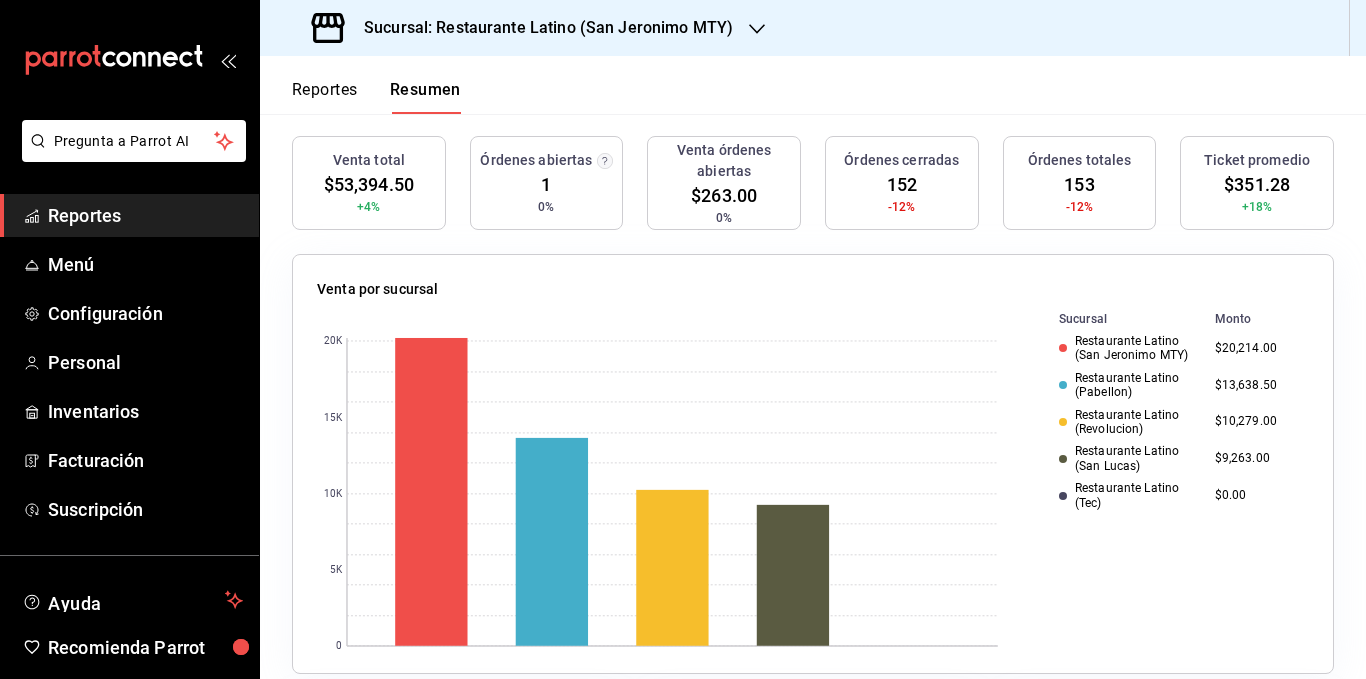 scroll, scrollTop: 0, scrollLeft: 0, axis: both 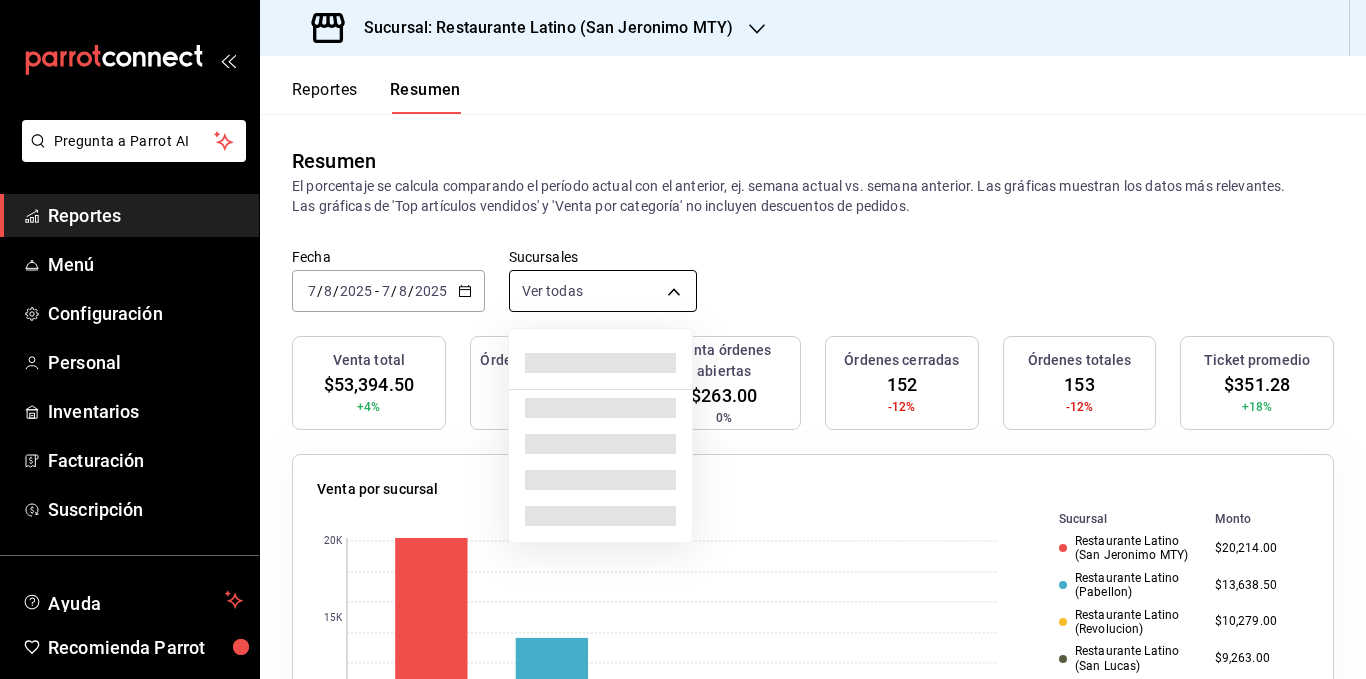 click on "Pregunta a Parrot AI Reportes   Menú   Configuración   Personal   Inventarios   Facturación   Suscripción   Ayuda Recomienda Parrot   [PERSON]   Sugerir nueva función   Sucursal: Restaurante Latino ([CITY]) Reportes Resumen Resumen El porcentaje se calcula comparando el período actual con el anterior, ej. semana actual vs. semana anterior. Las gráficas muestran los datos más relevantes.  Las gráficas de 'Top artículos vendidos' y 'Venta por categoría' no incluyen descuentos de pedidos. Fecha 2025-08-07 7 / 8 / 2025 - 2025-08-07 7 / 8 / 2025 Sucursales Ver todas [object Object],[object Object],[object Object],[object Object],[object Object] Venta total $53,394.50 +4% Órdenes abiertas 1 0% Venta órdenes abiertas $263.00 0% Órdenes cerradas 152 -12% Órdenes totales 153 -12% Ticket promedio $351.28 +18% Venta por sucursal 0 5K 10K 15K 20K Sucursal Monto Restaurante Latino ([CITY]) $20,214.00 Restaurante Latino ([CITY]) $13,638.50 Restaurante Latino ([CITY]) $0.00 0" at bounding box center (683, 339) 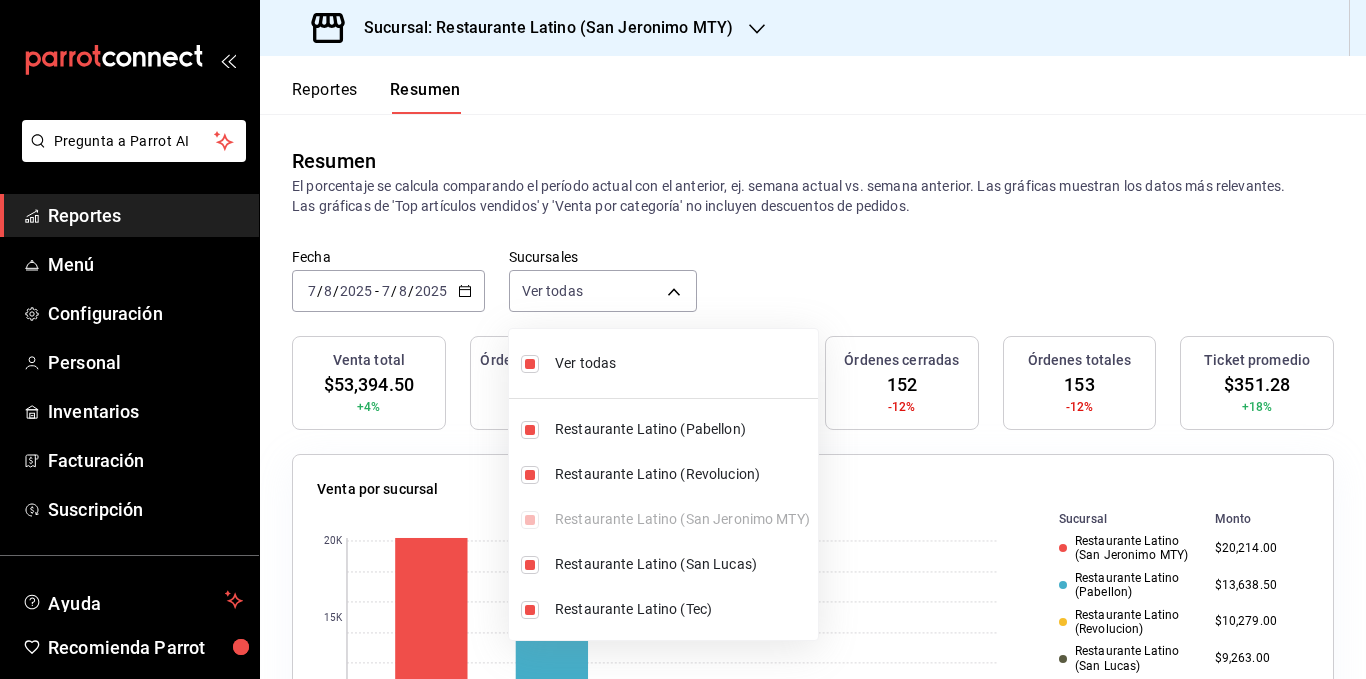 click on "Ver todas" at bounding box center (682, 363) 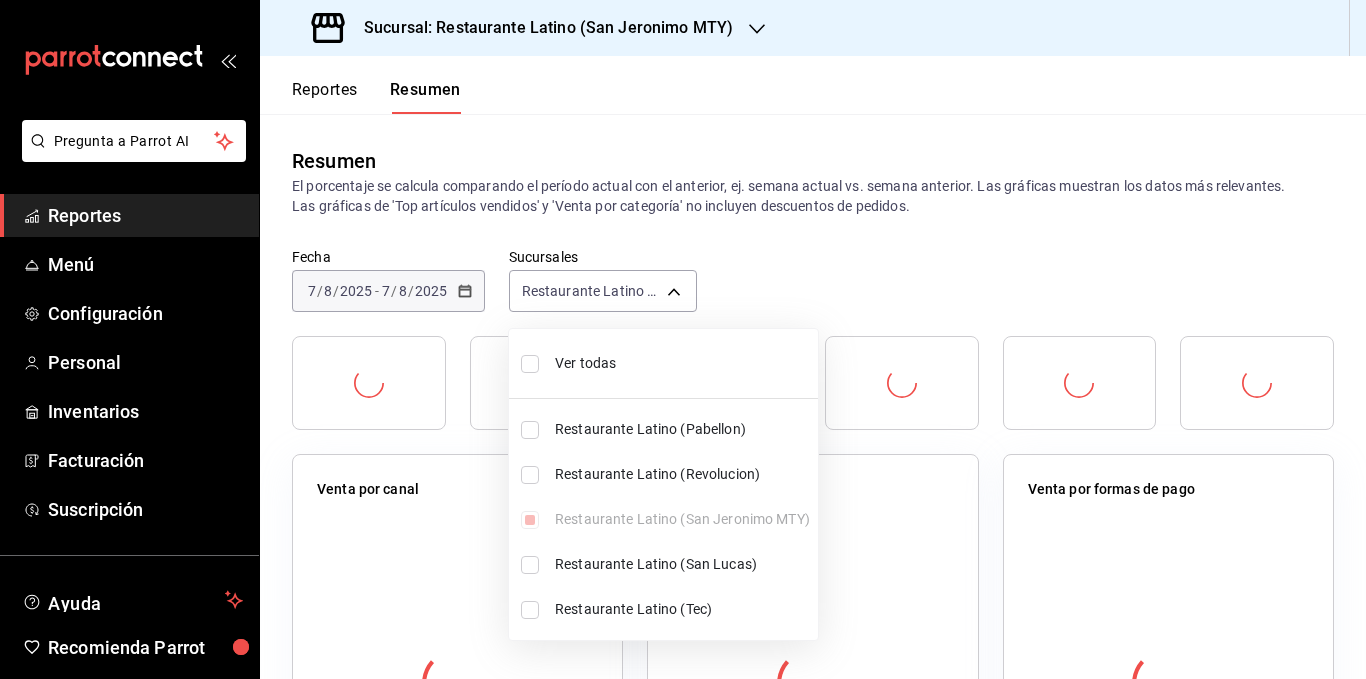 type on "[object Object]" 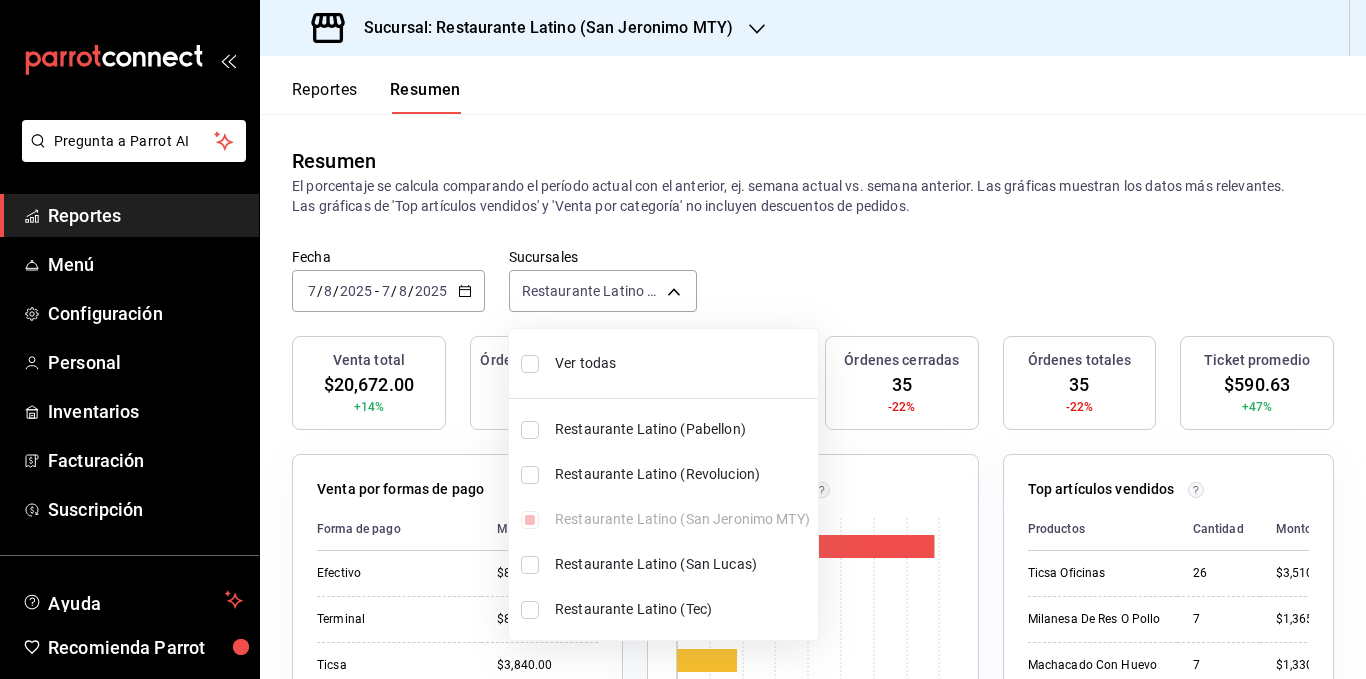 click on "Ver todas" at bounding box center (682, 363) 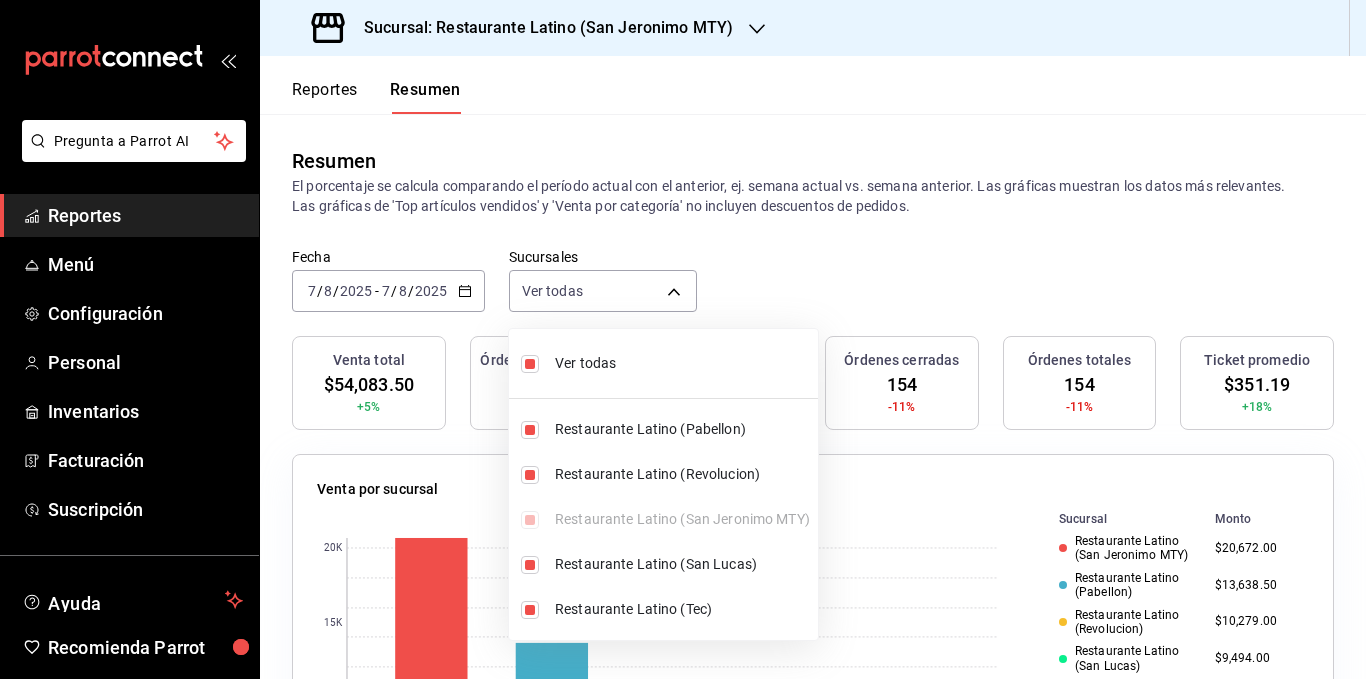click at bounding box center [683, 339] 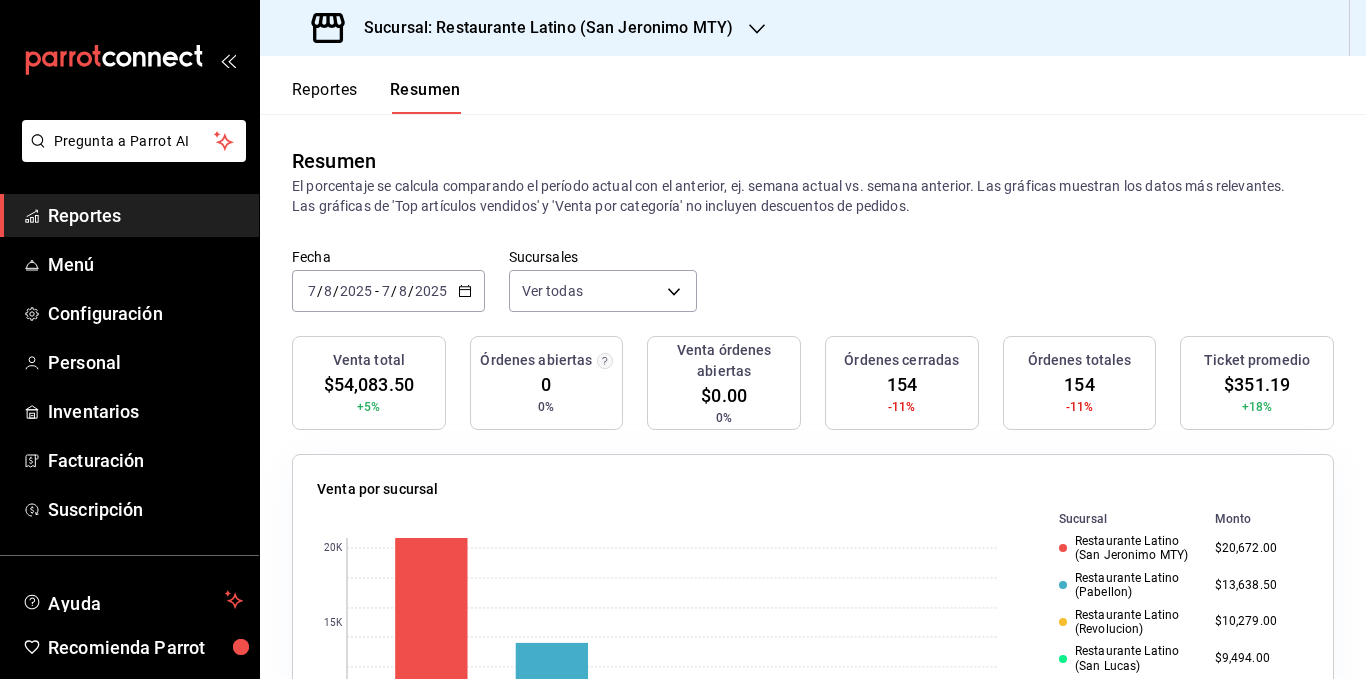 click on "El porcentaje se calcula comparando el período actual con el anterior, ej. semana actual vs. semana anterior. Las gráficas muestran los datos más relevantes.  Las gráficas de 'Top artículos vendidos' y 'Venta por categoría' no incluyen descuentos de pedidos." at bounding box center (813, 196) 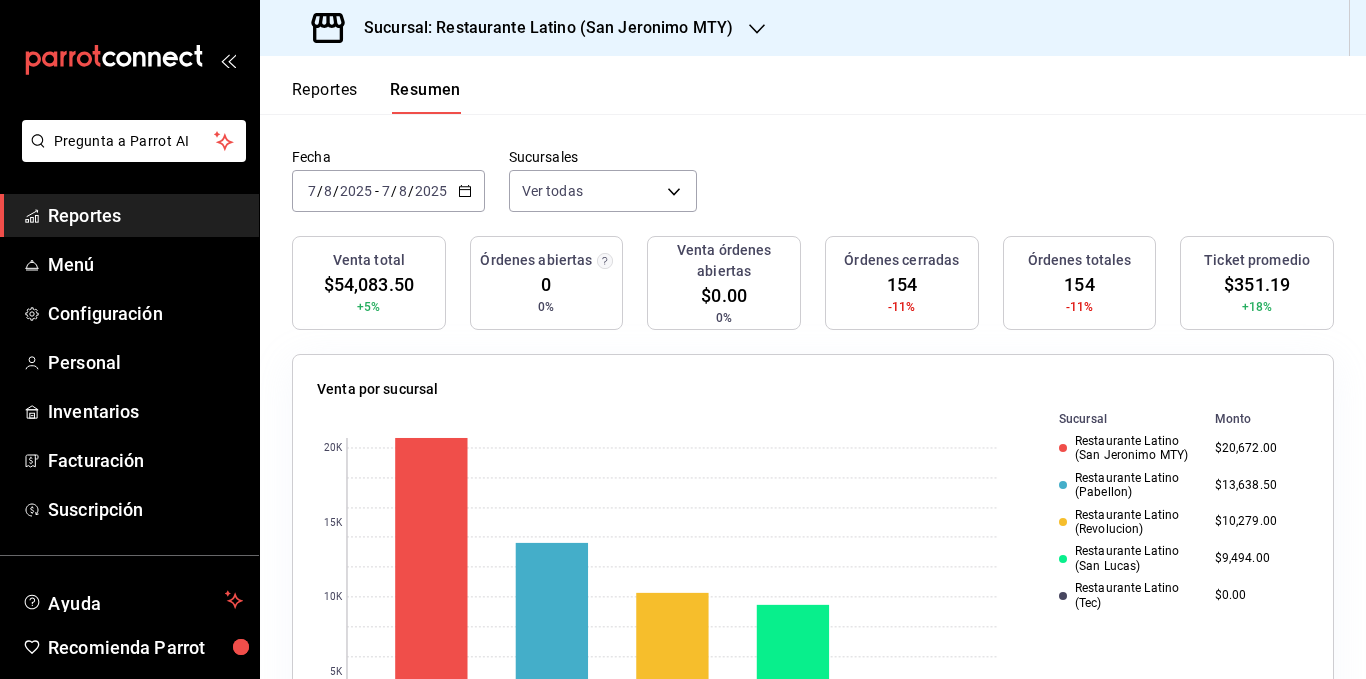 scroll, scrollTop: 0, scrollLeft: 0, axis: both 